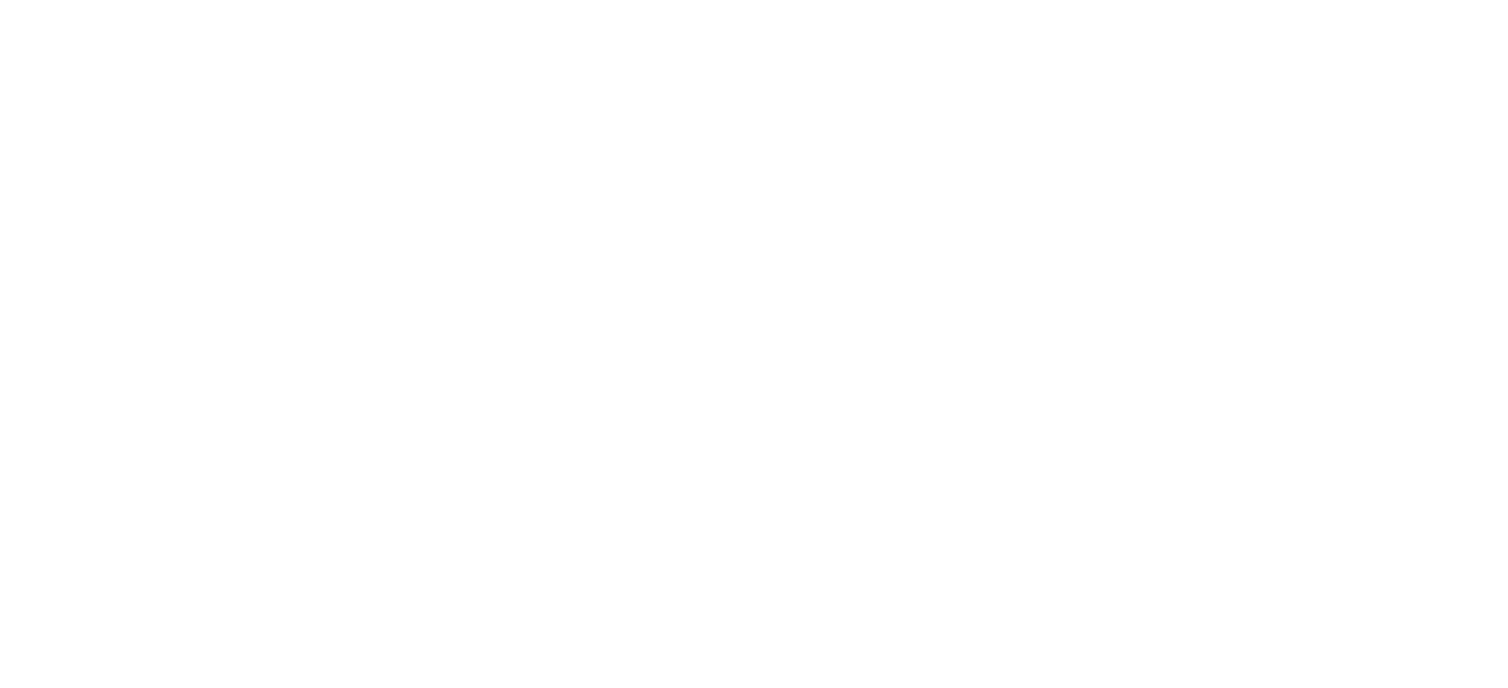 scroll, scrollTop: 0, scrollLeft: 0, axis: both 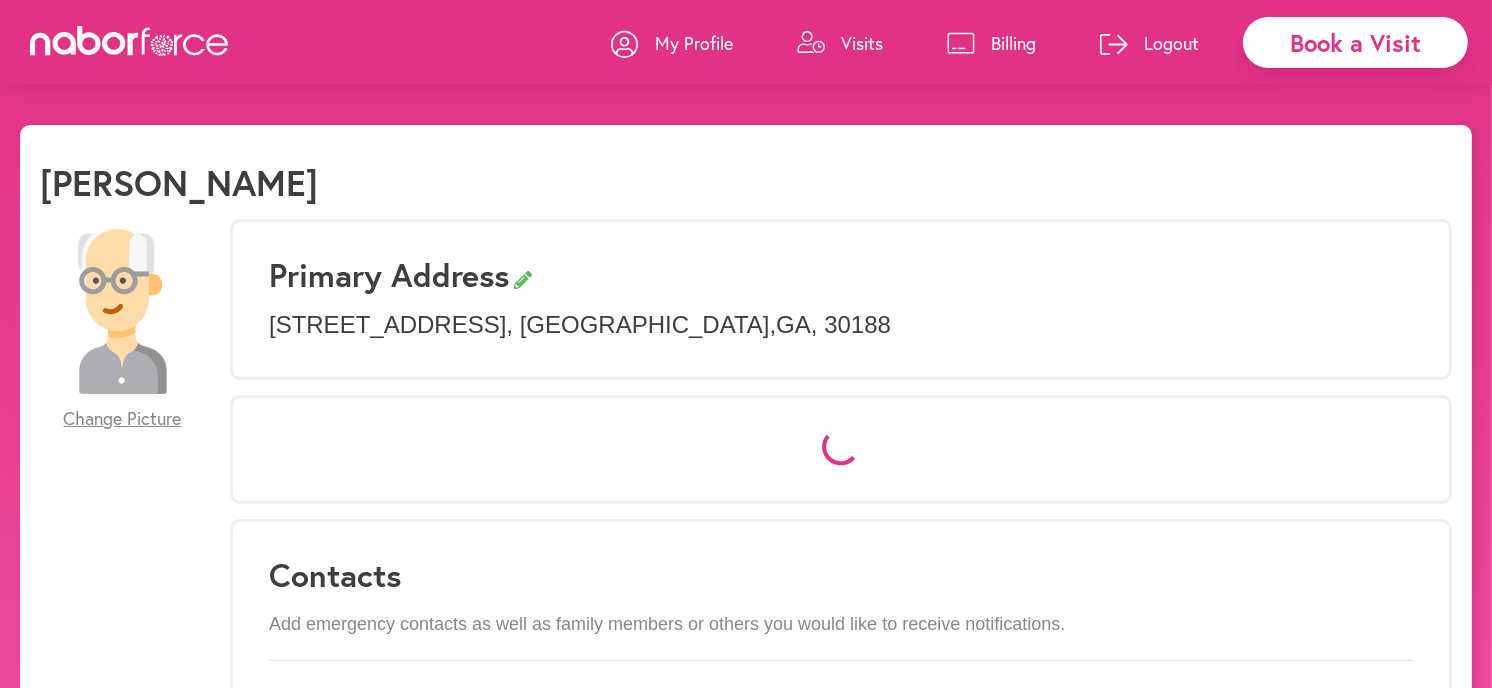 select on "*" 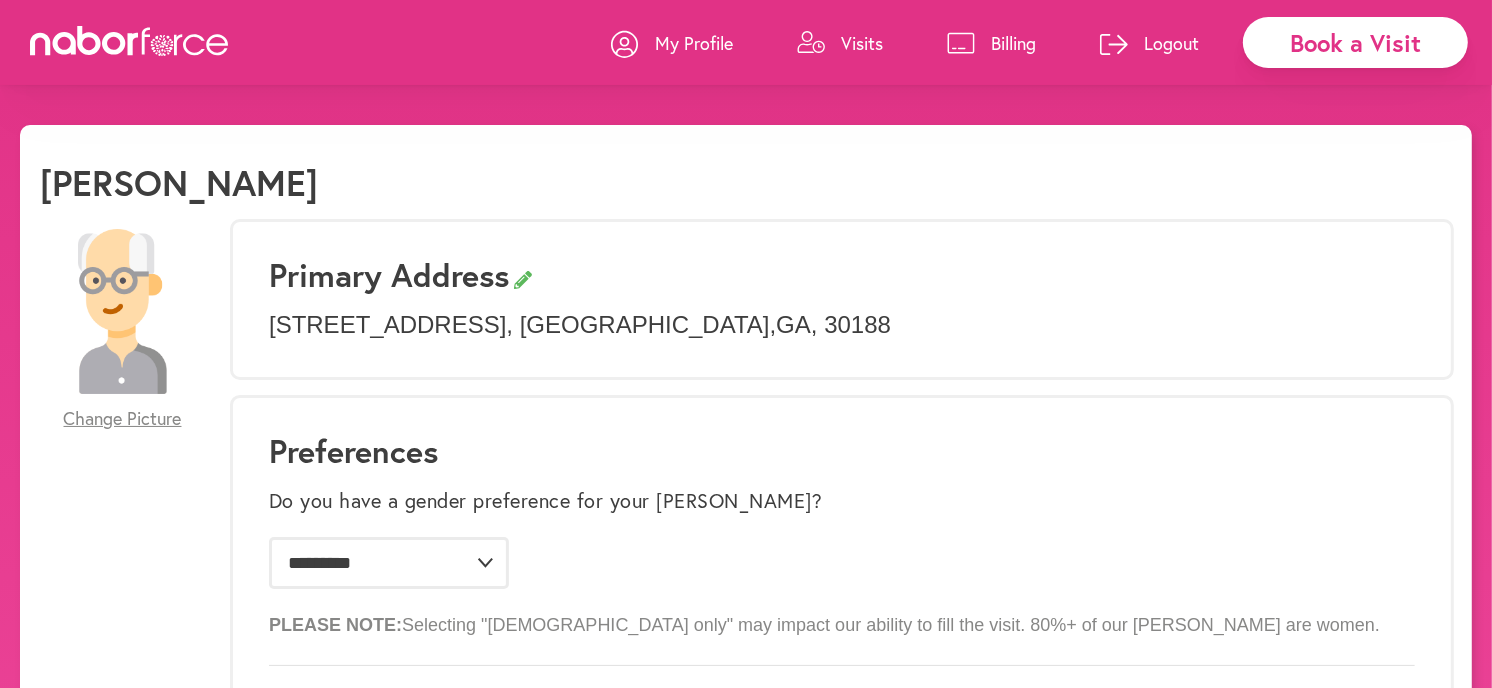 click on "[PERSON_NAME]" 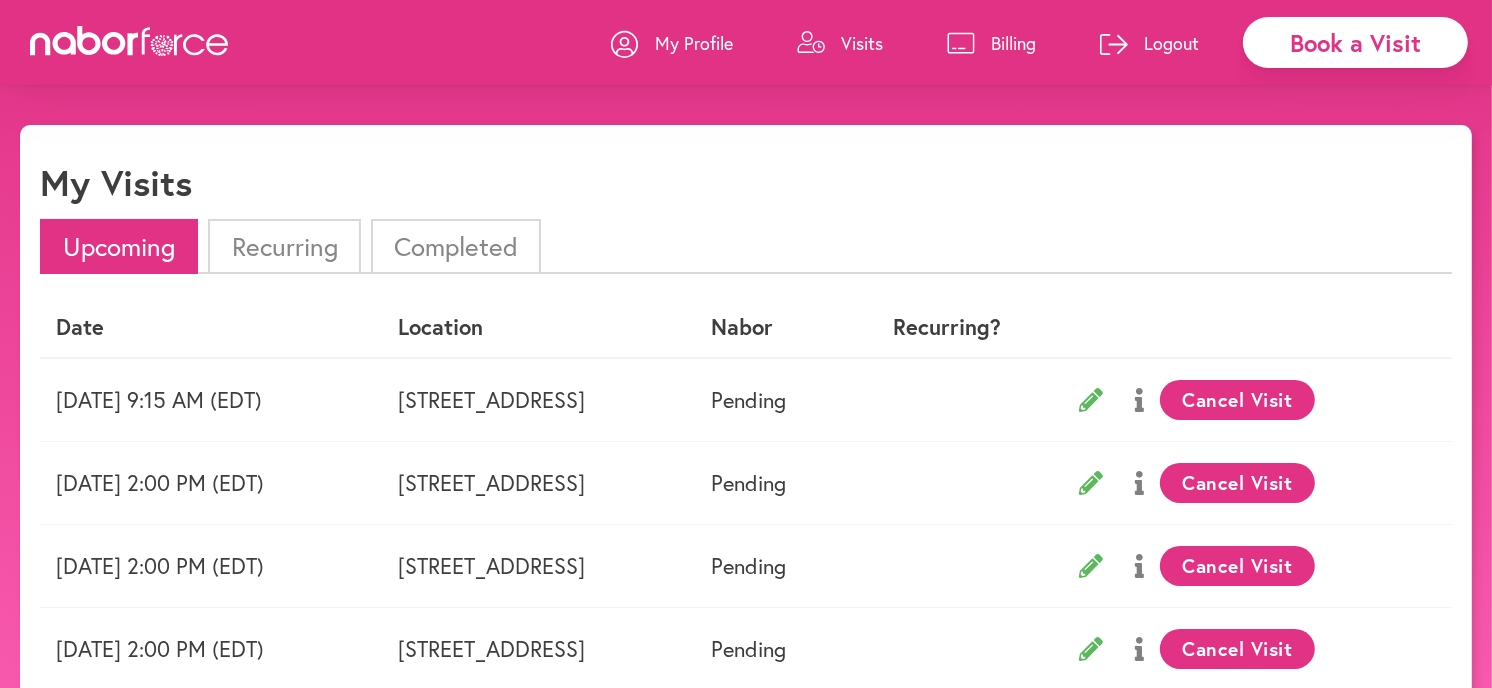 click on "Book a Visit" at bounding box center [1355, 42] 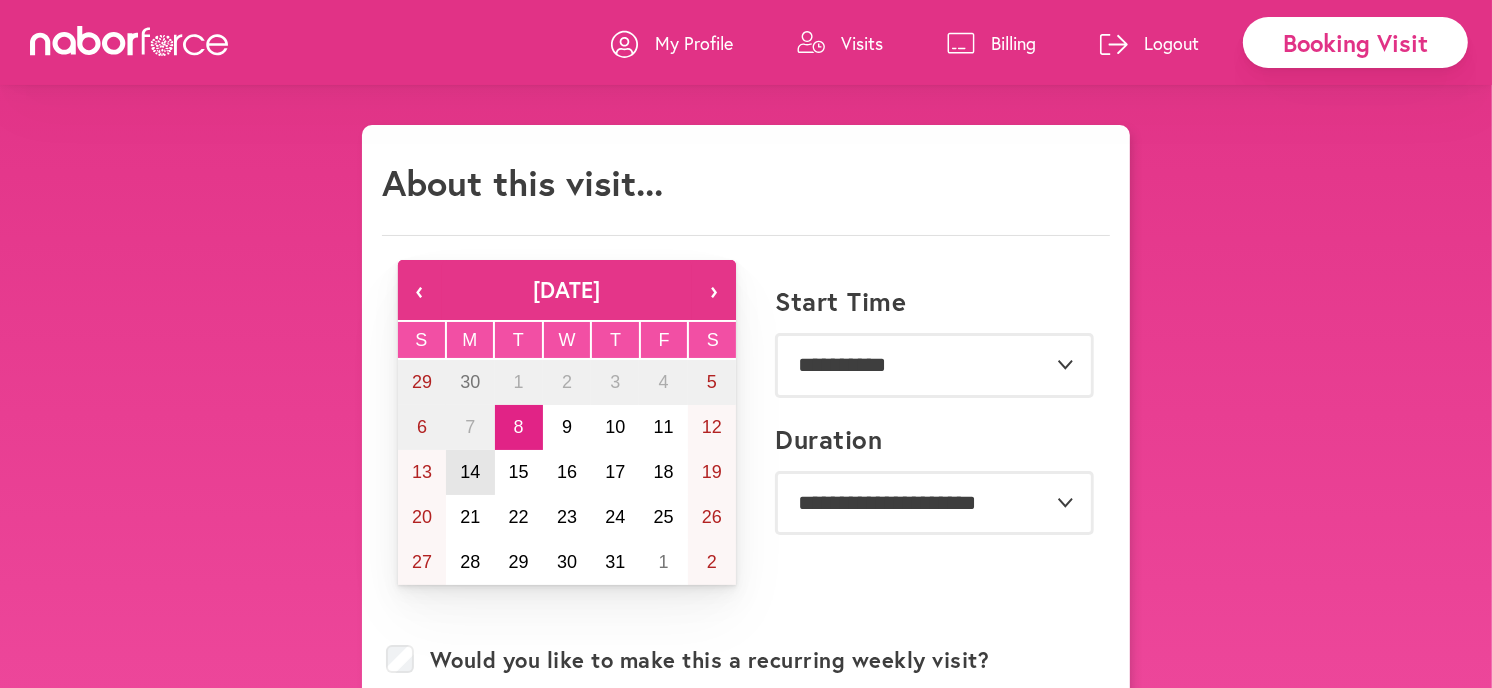 click on "14" at bounding box center (470, 472) 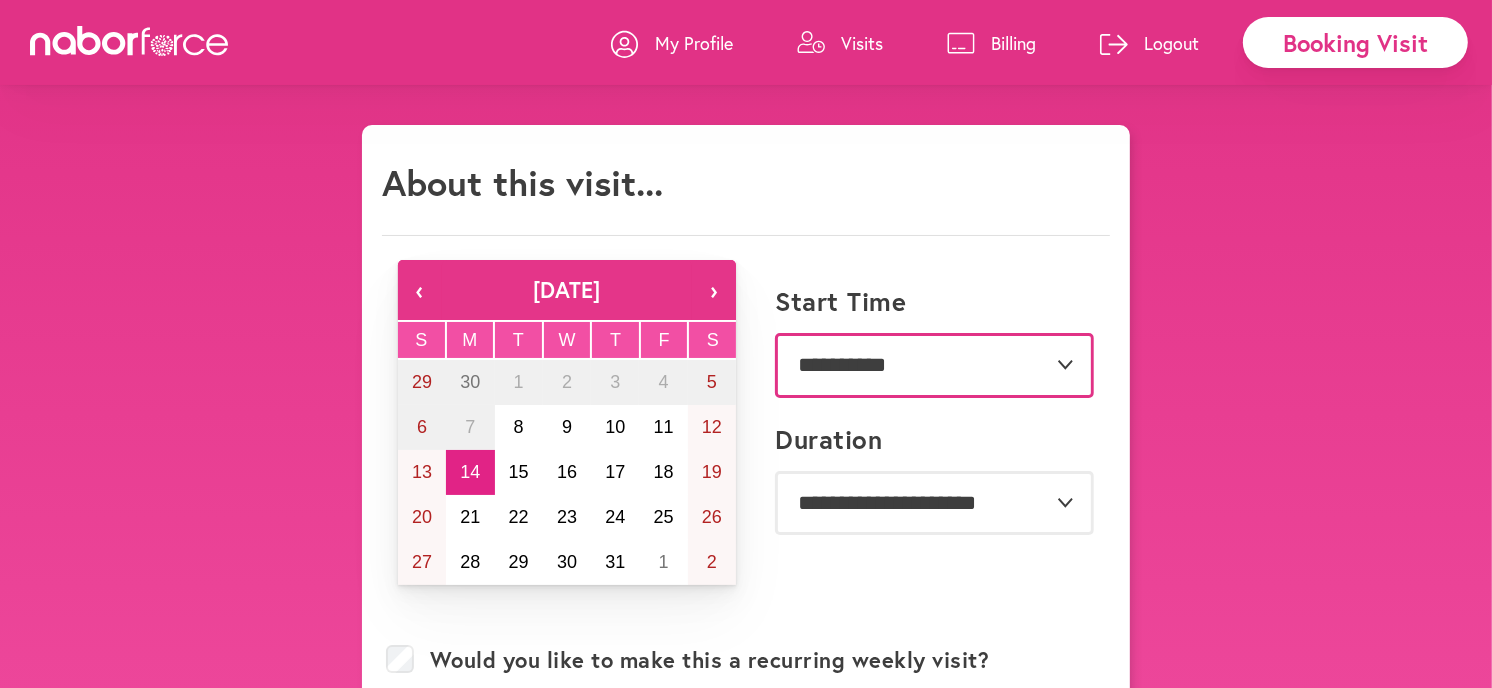 click on "**********" at bounding box center [934, 365] 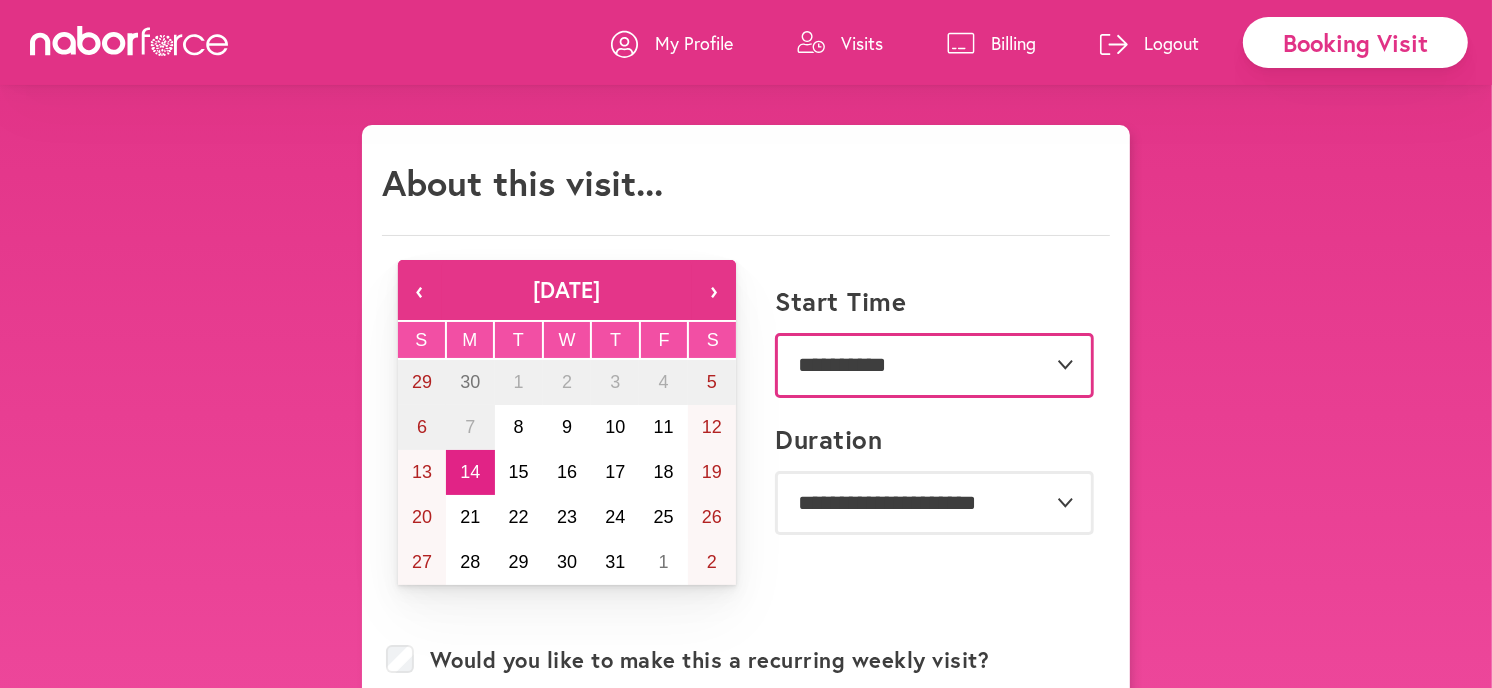select on "*******" 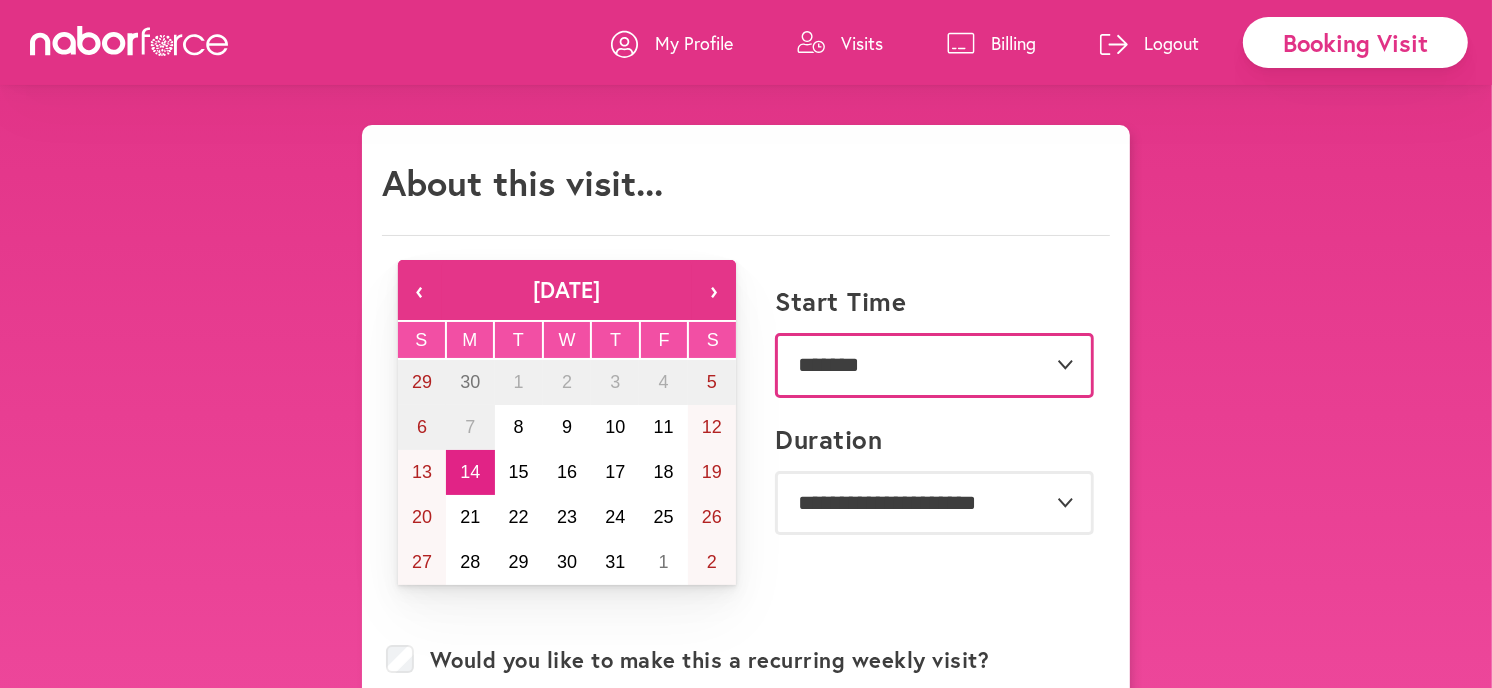 click on "**********" at bounding box center (934, 365) 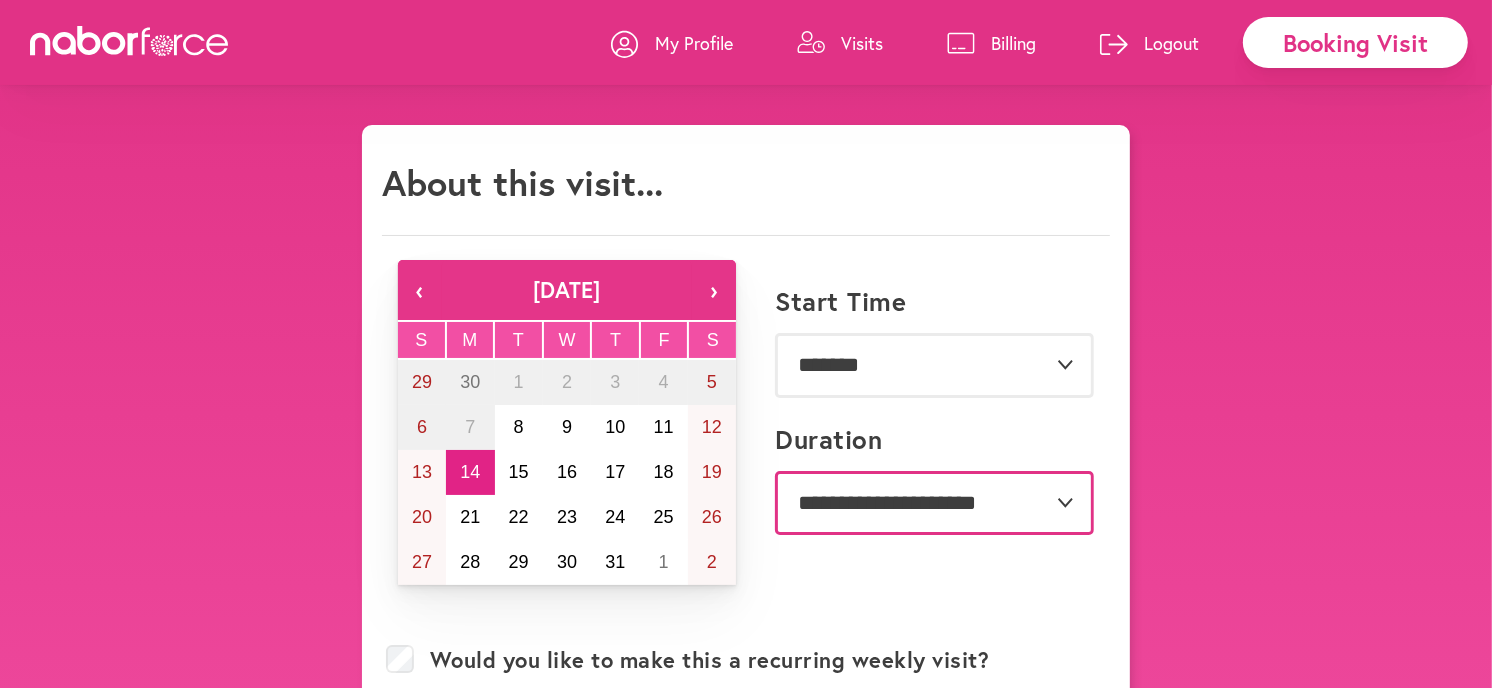 click on "**********" at bounding box center (934, 503) 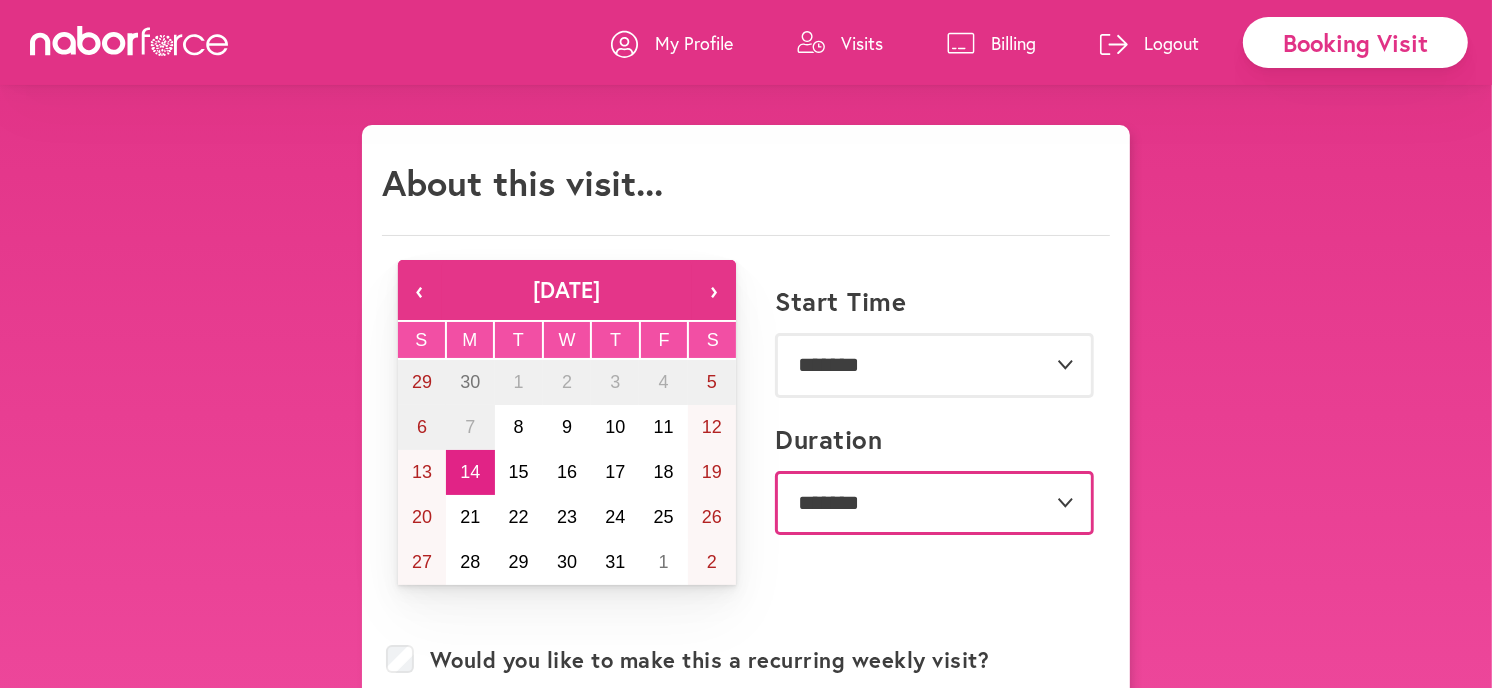 click on "**********" at bounding box center (934, 503) 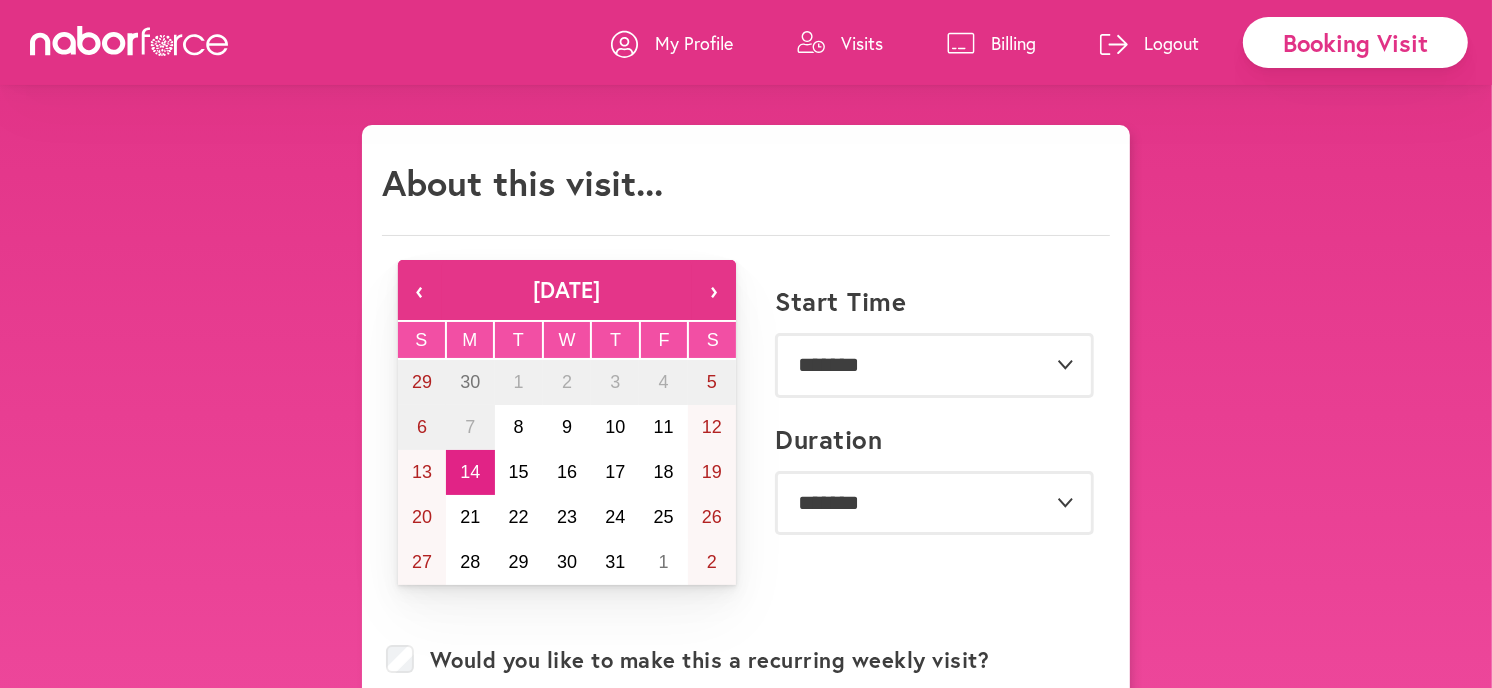click on "My Profile Visits Billing Logout" at bounding box center (915, 42) 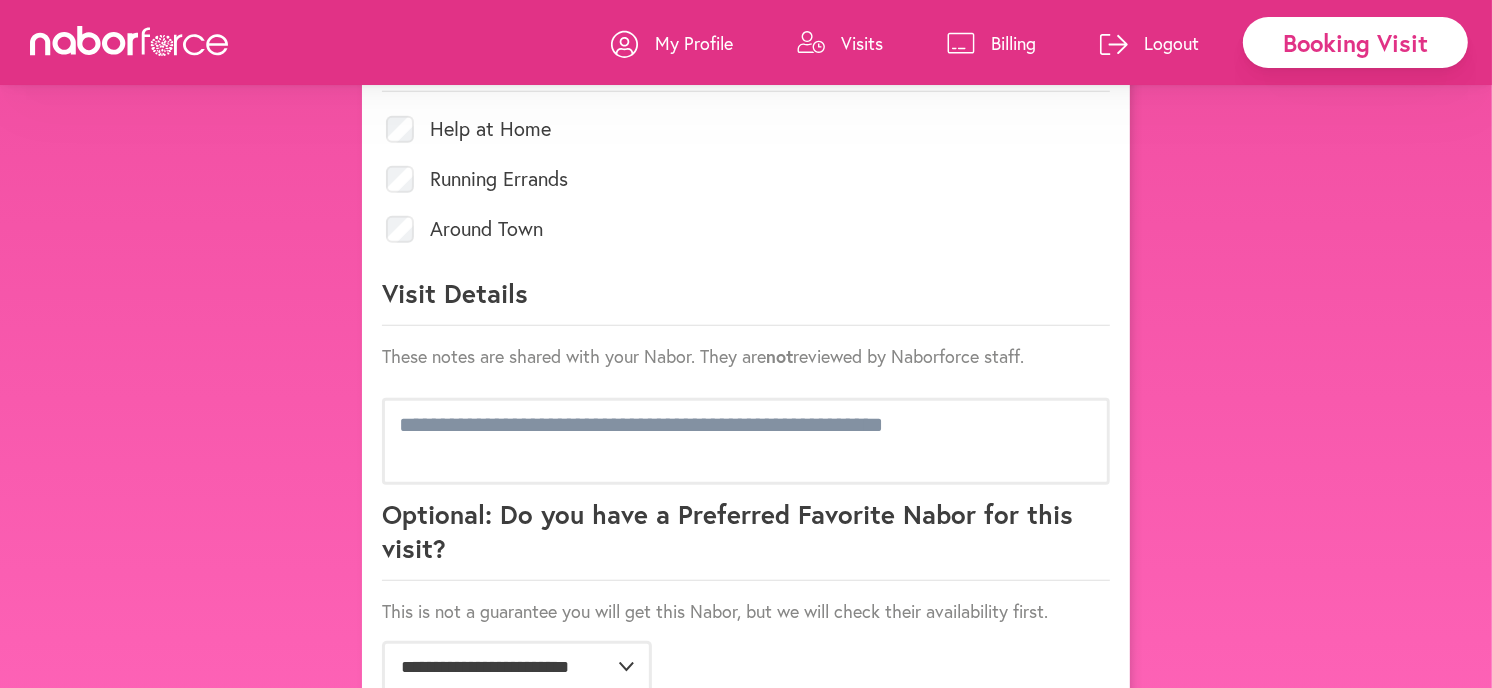 scroll, scrollTop: 1000, scrollLeft: 0, axis: vertical 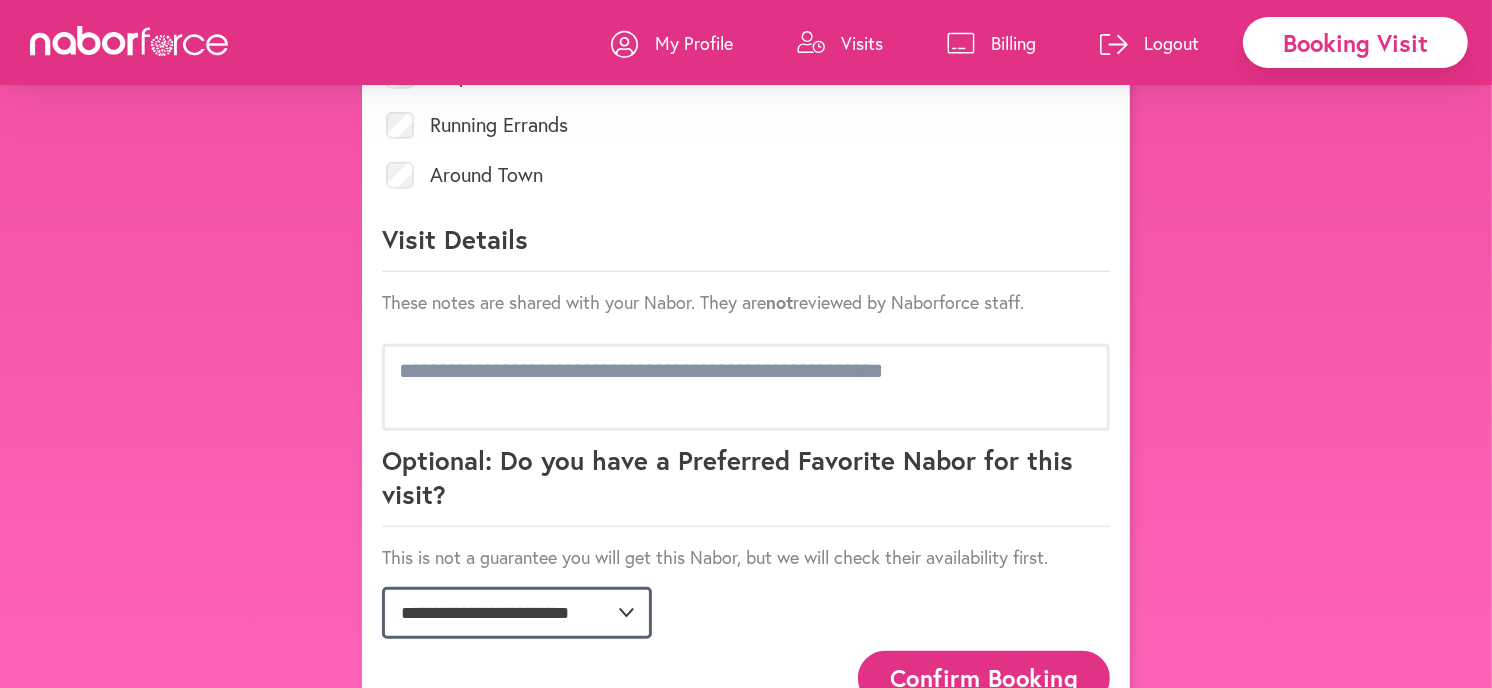 click on "**********" 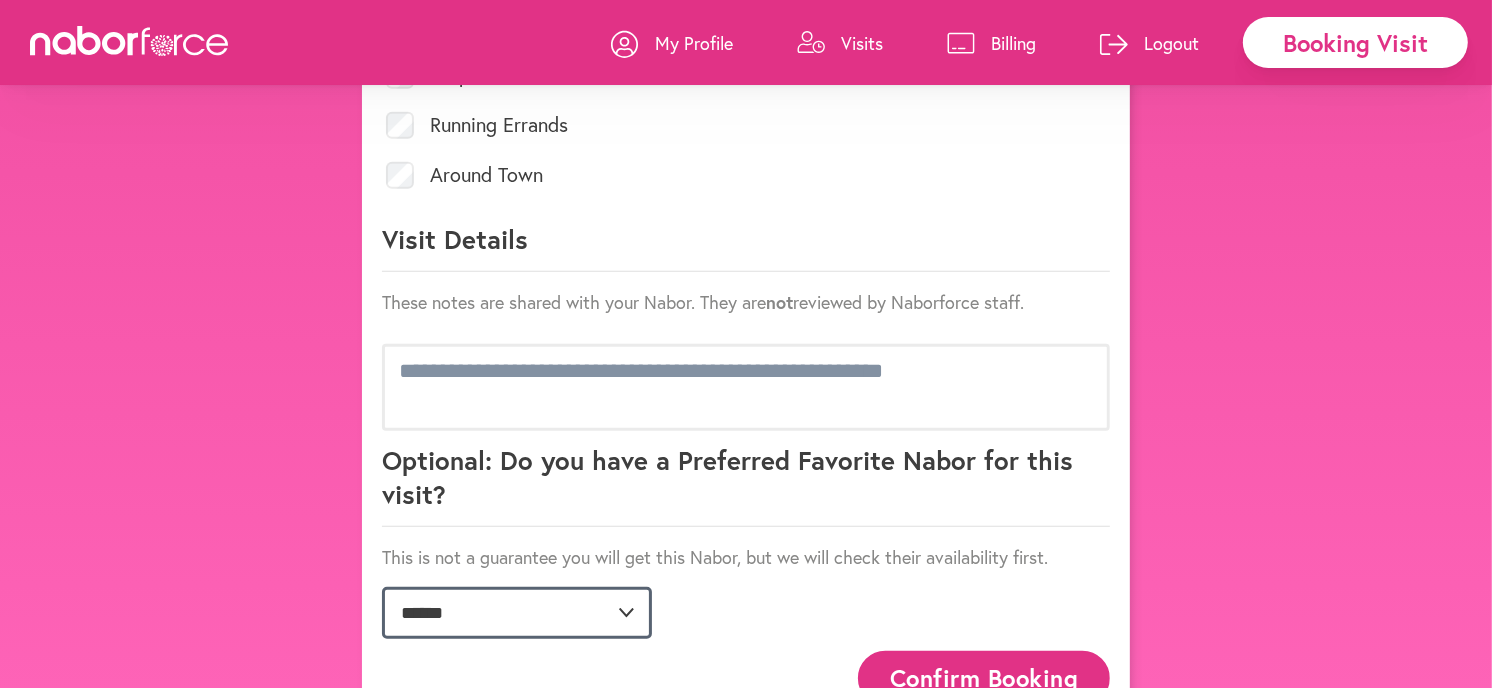 click on "**********" 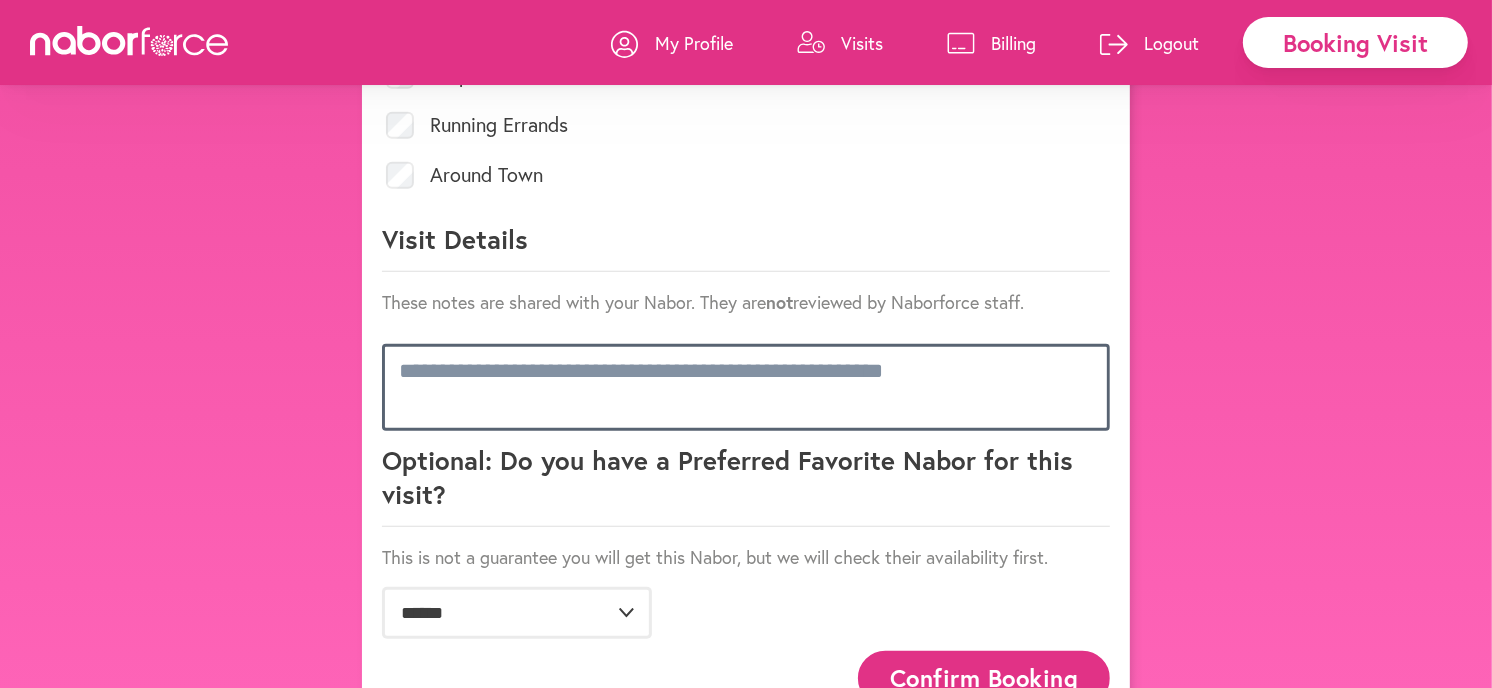 click at bounding box center (746, 387) 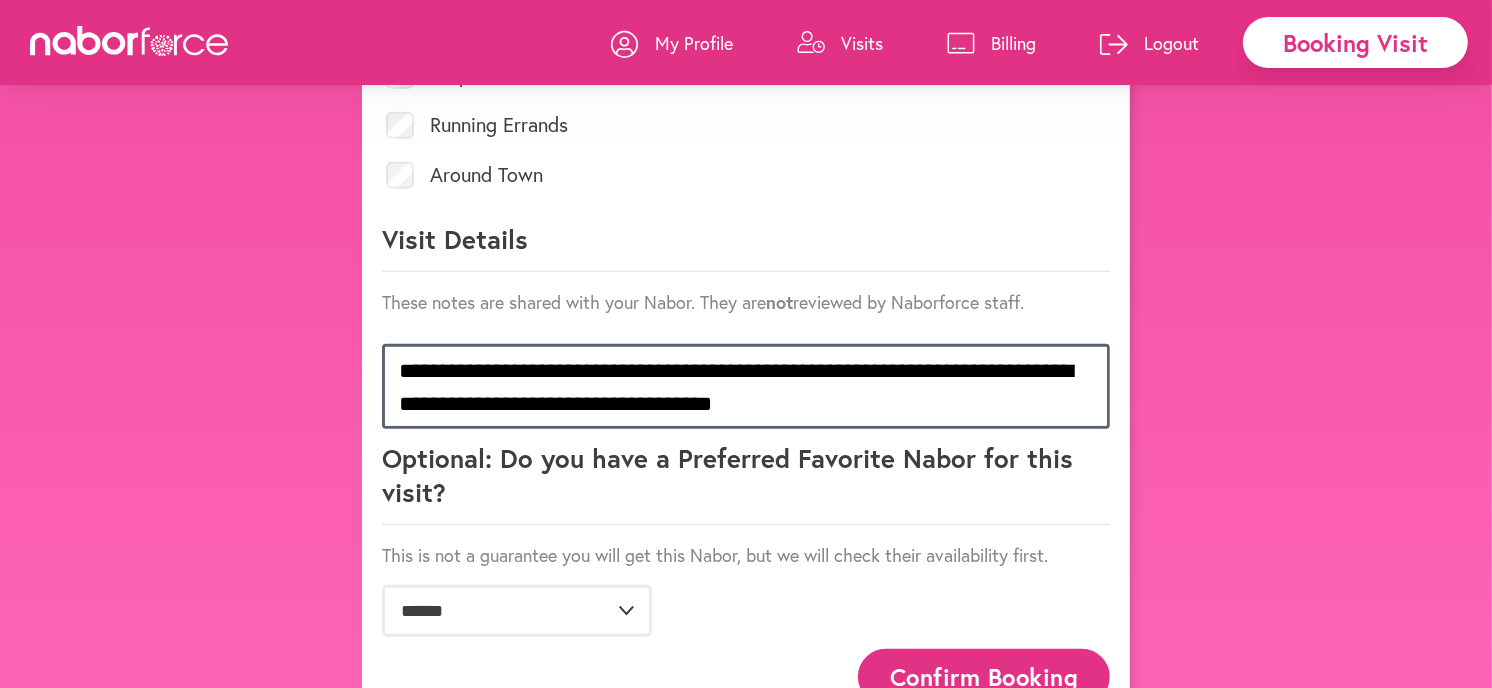 type on "**********" 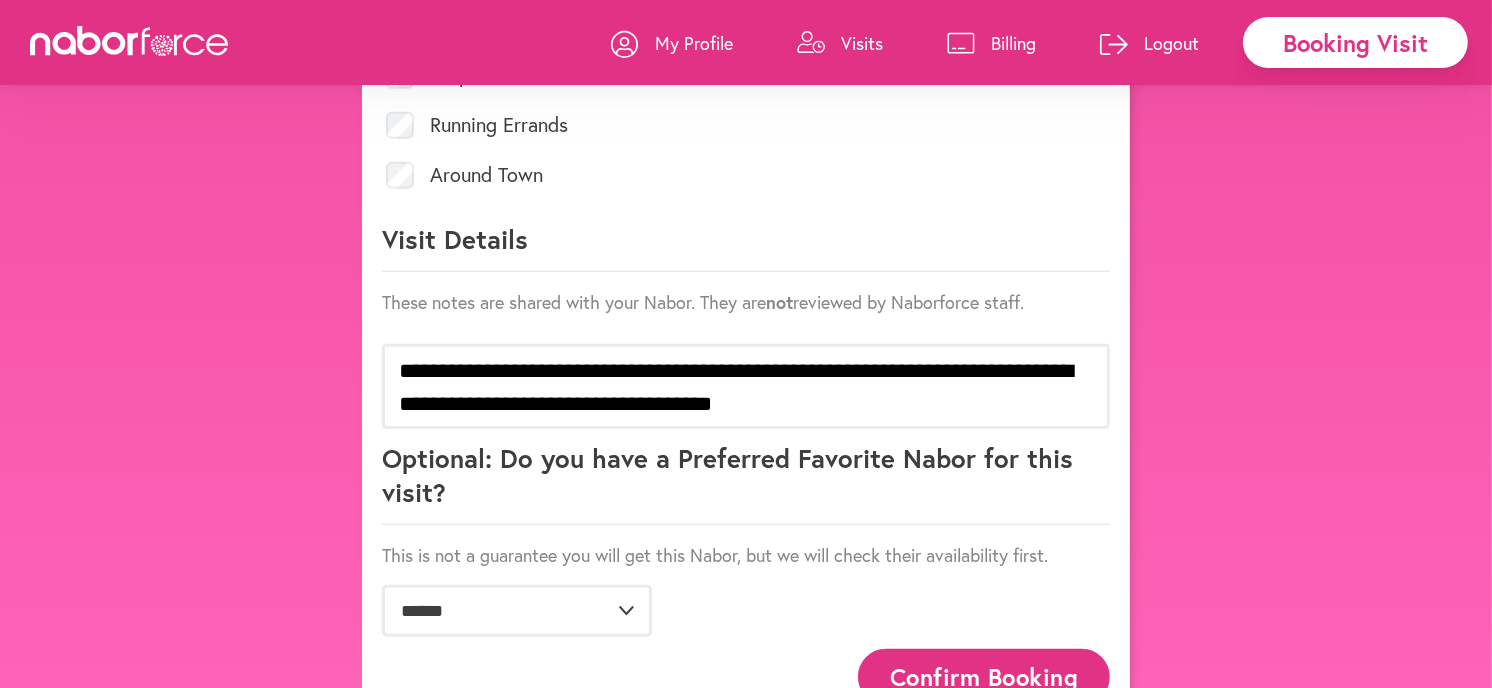 click on "Confirm Booking" at bounding box center [984, 676] 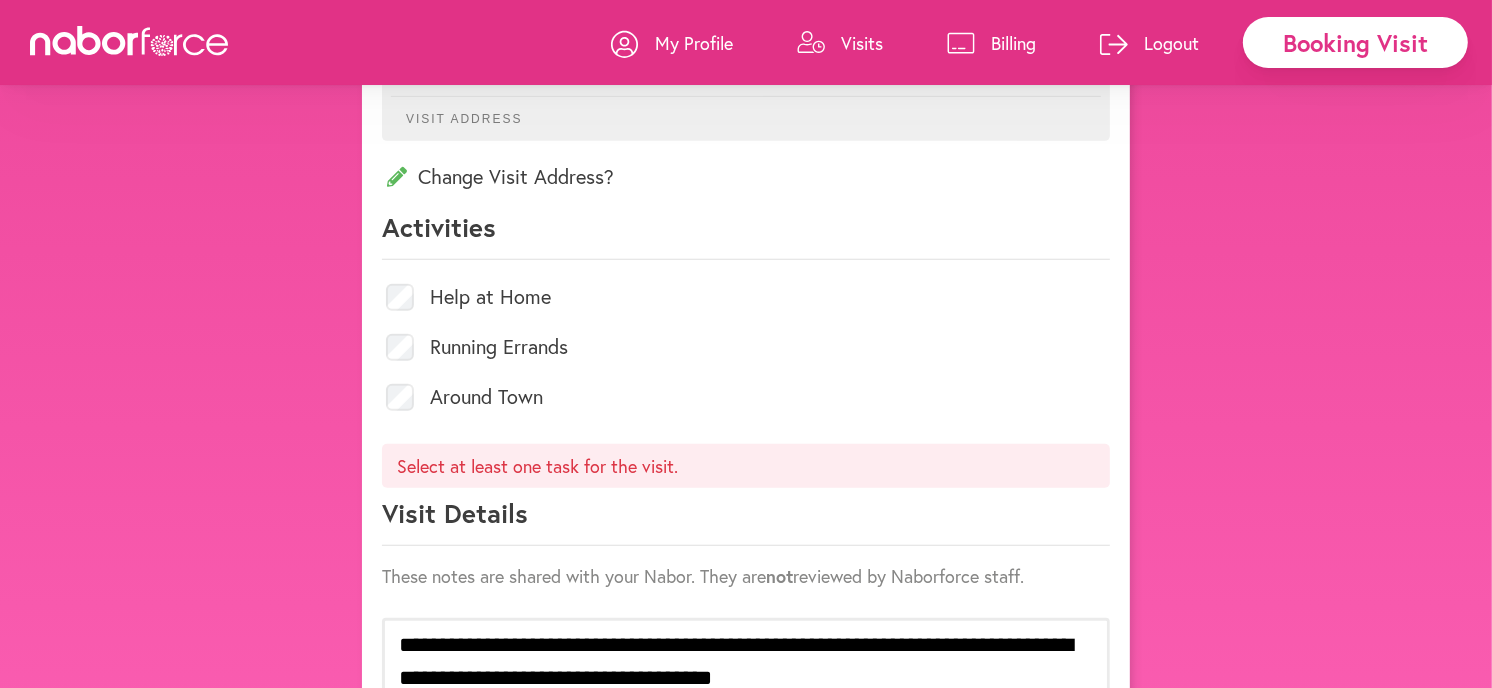 scroll, scrollTop: 776, scrollLeft: 0, axis: vertical 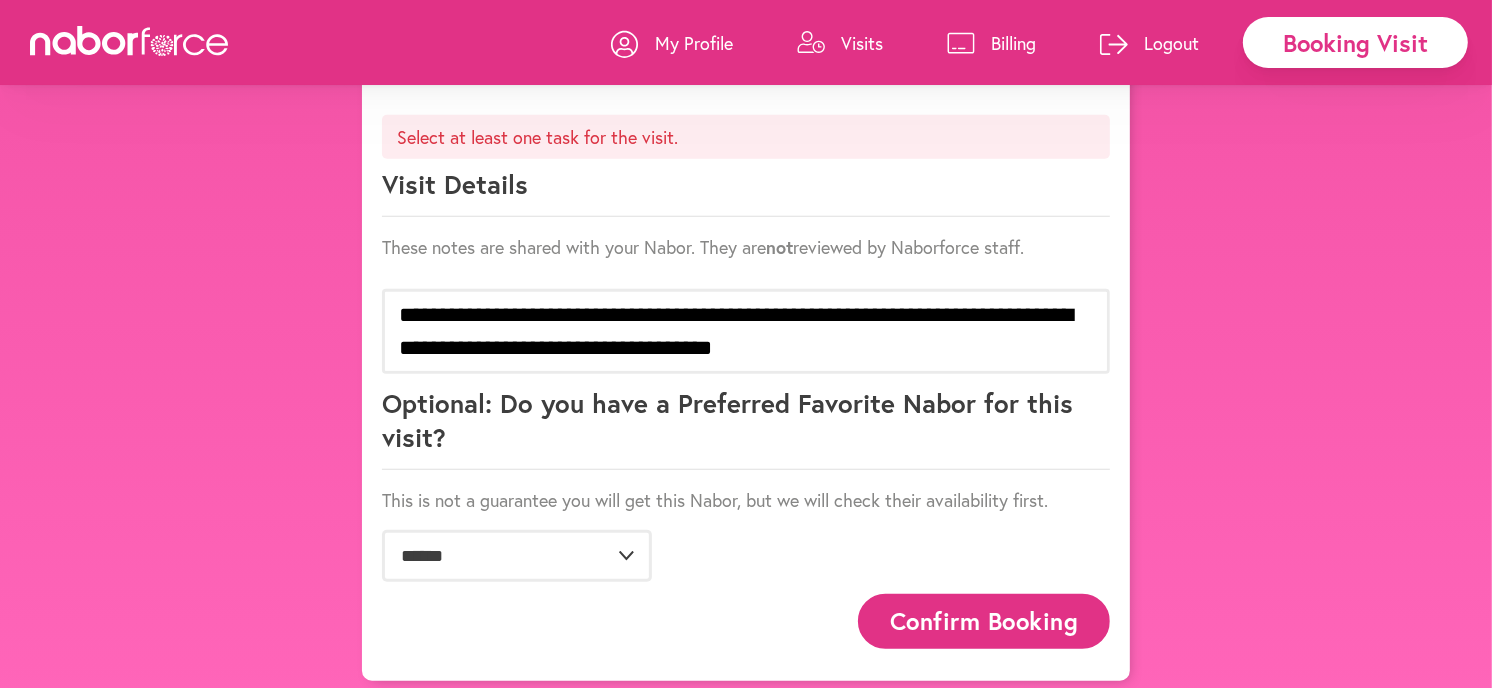 drag, startPoint x: 1005, startPoint y: 607, endPoint x: 1011, endPoint y: 620, distance: 14.3178215 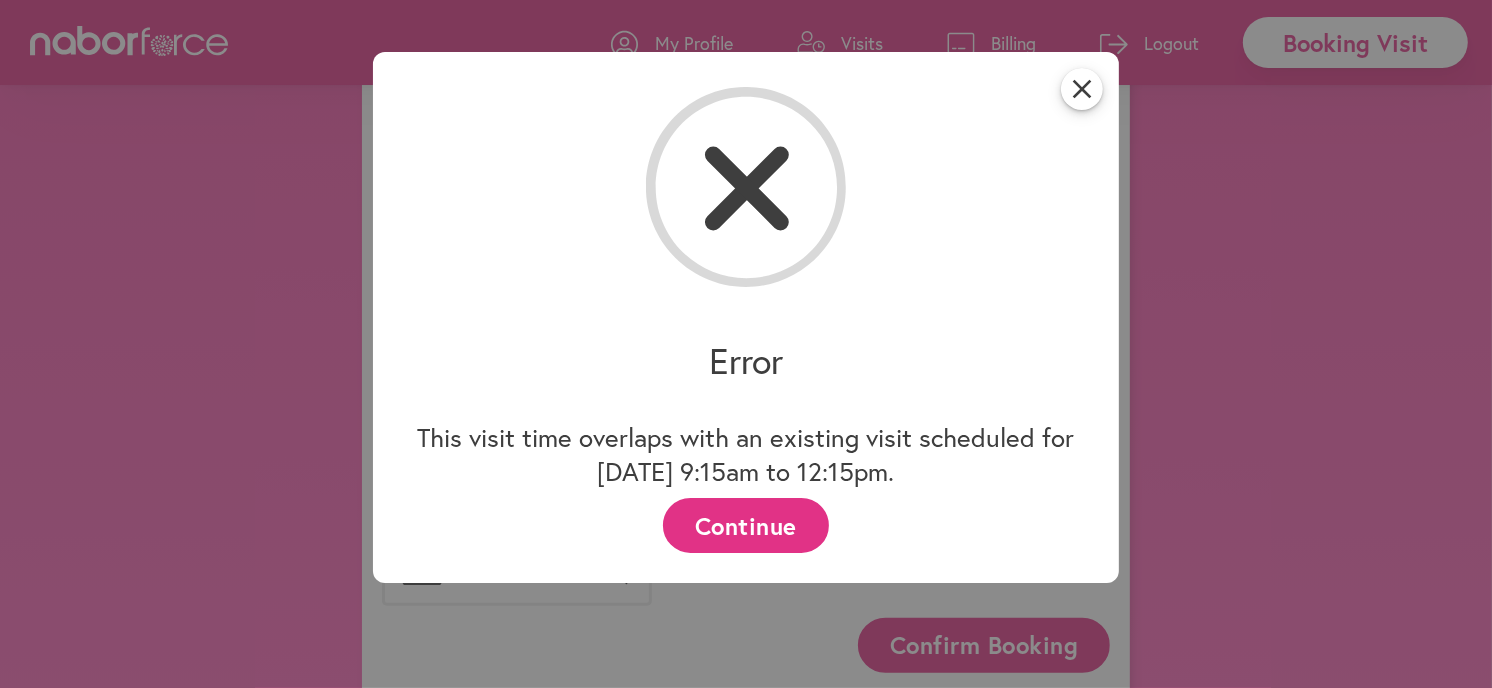 scroll, scrollTop: 1251, scrollLeft: 0, axis: vertical 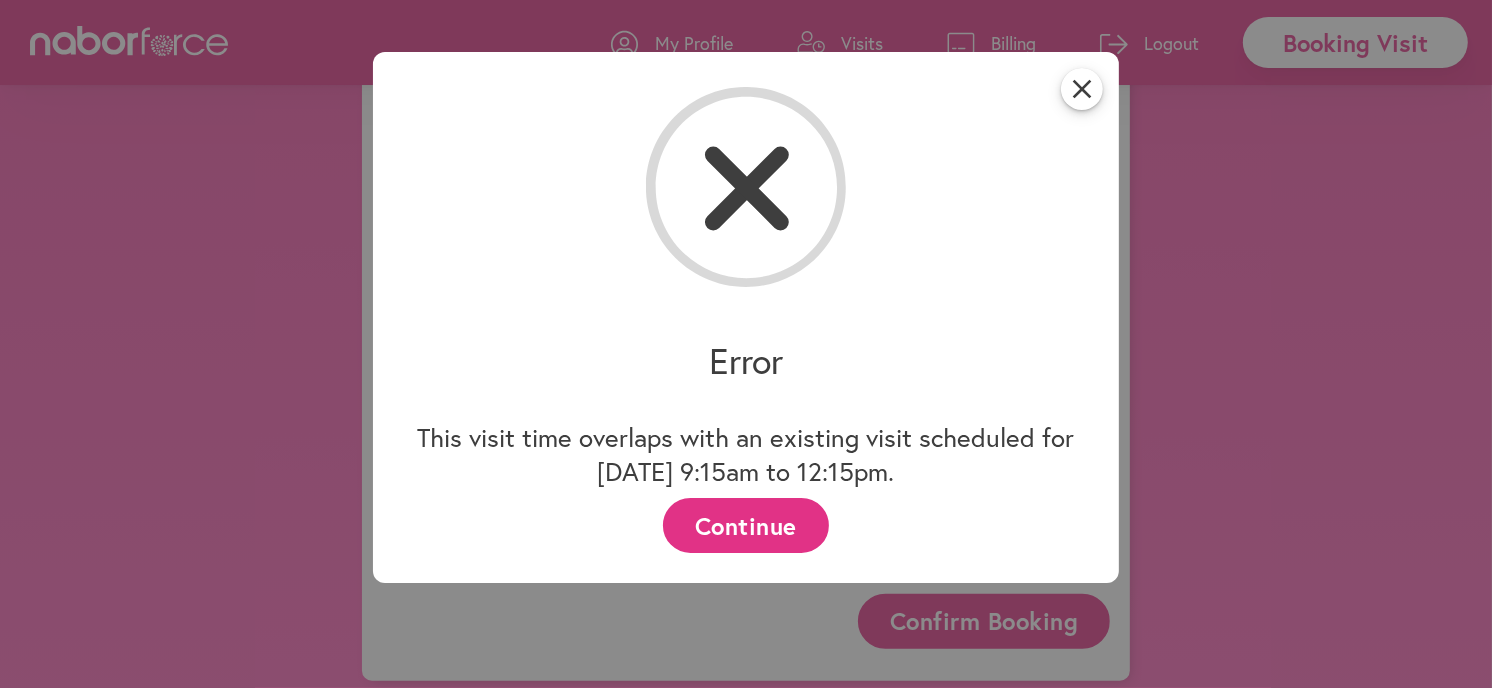 click on "Continue" at bounding box center [745, 525] 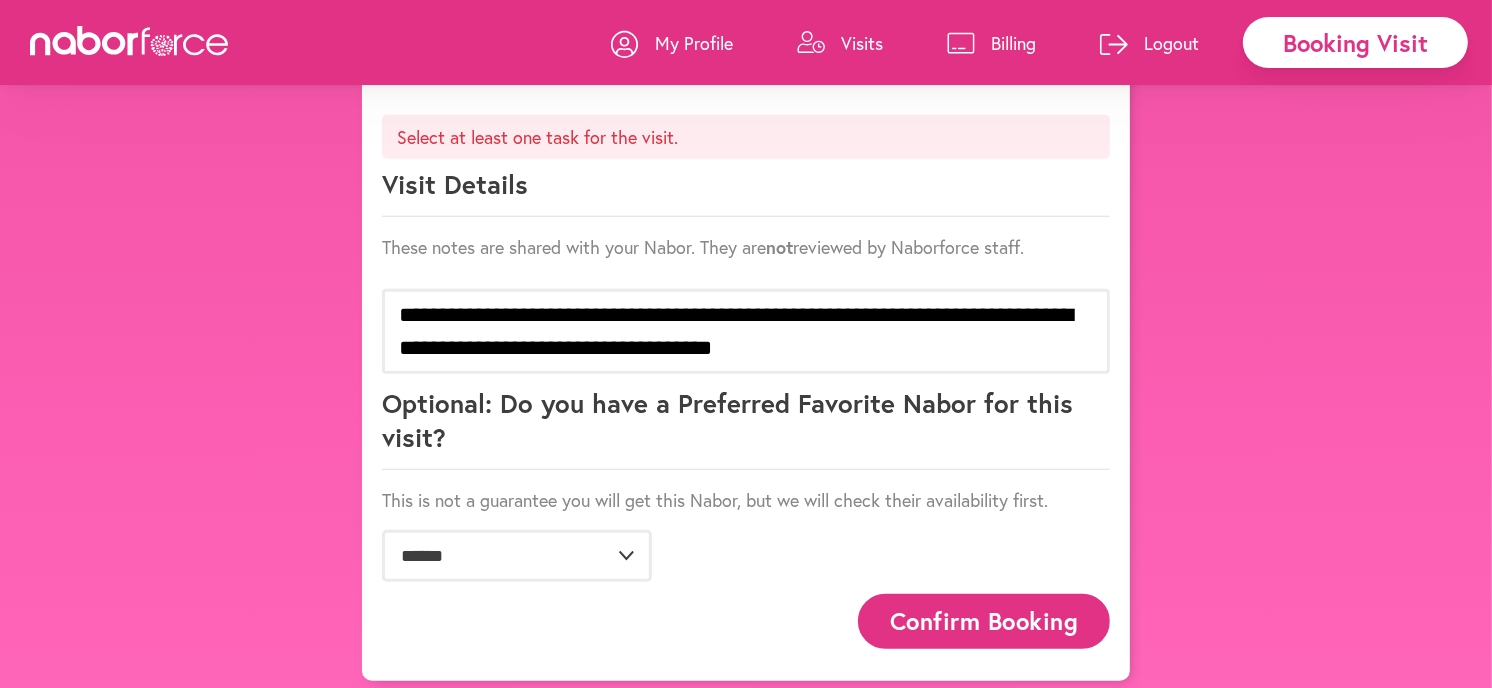 click on "Visits" at bounding box center (862, 43) 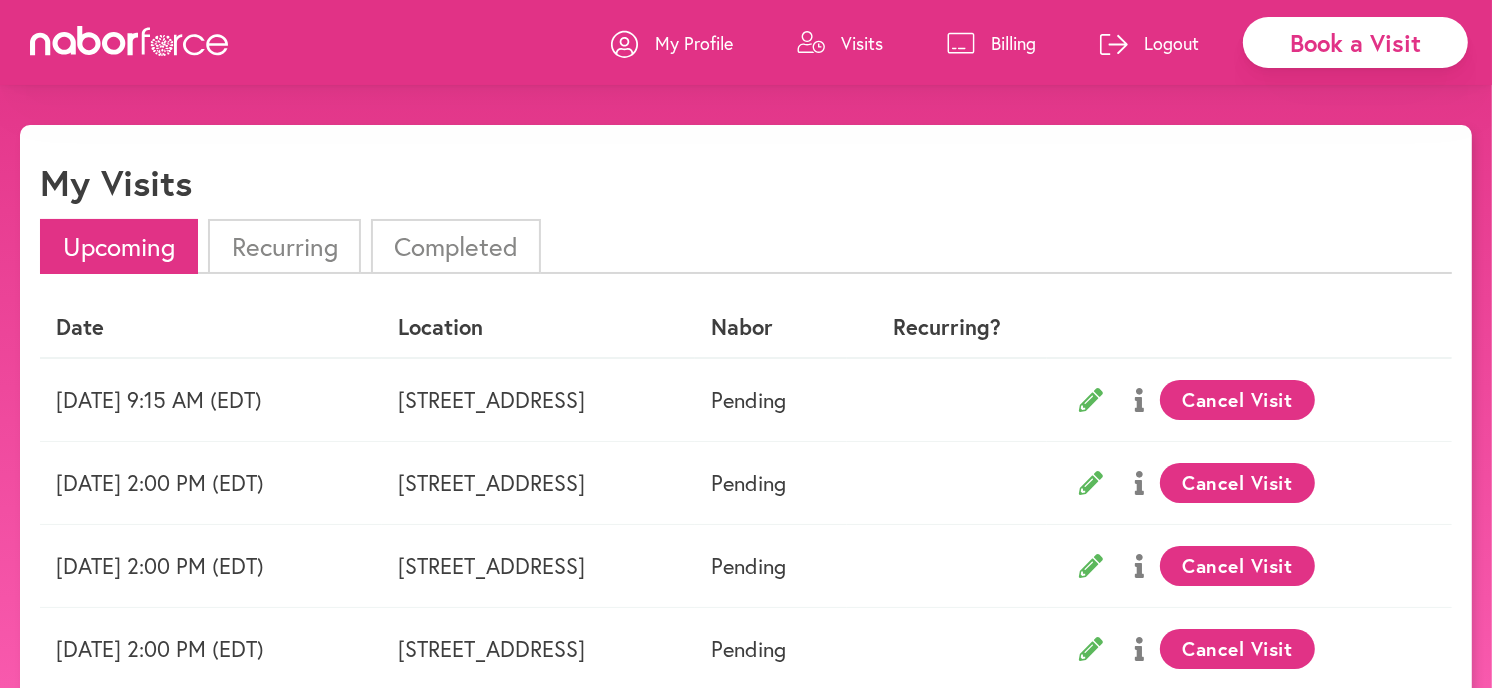 scroll, scrollTop: 111, scrollLeft: 0, axis: vertical 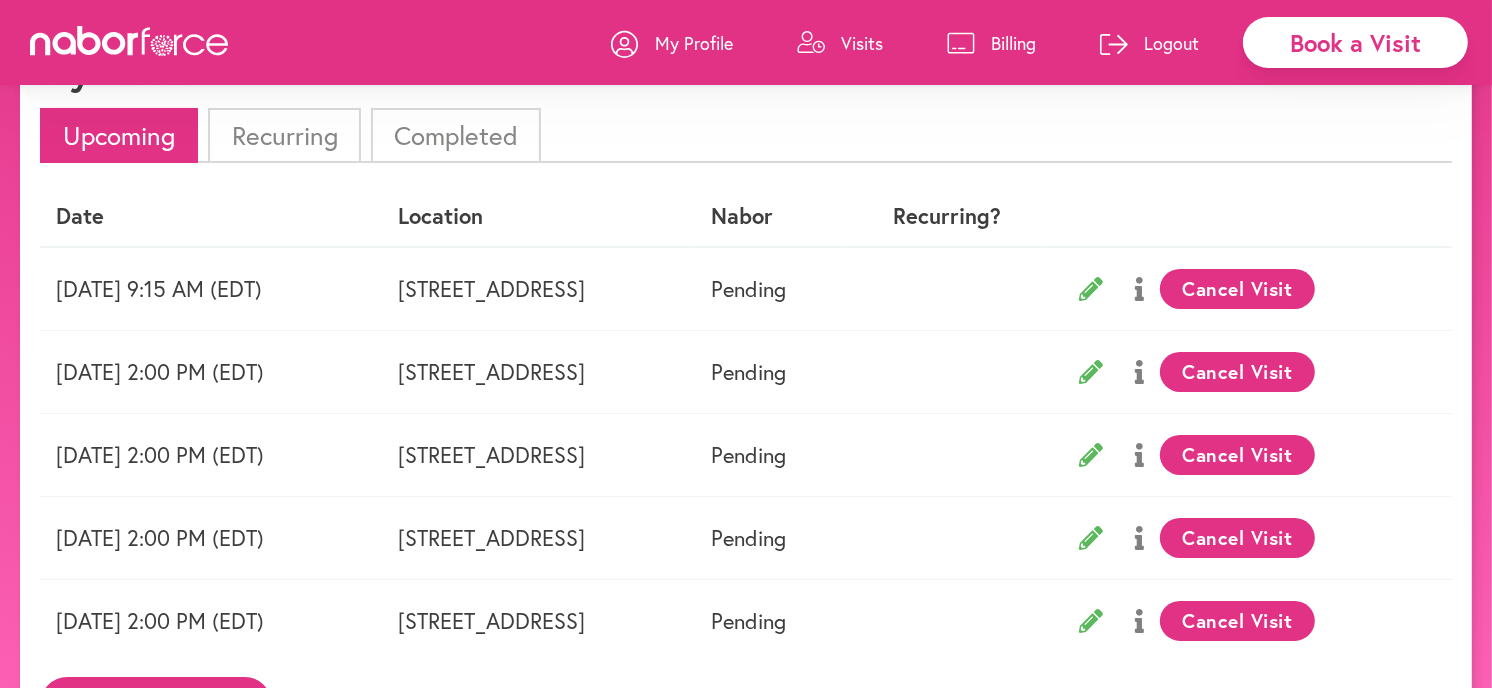 click 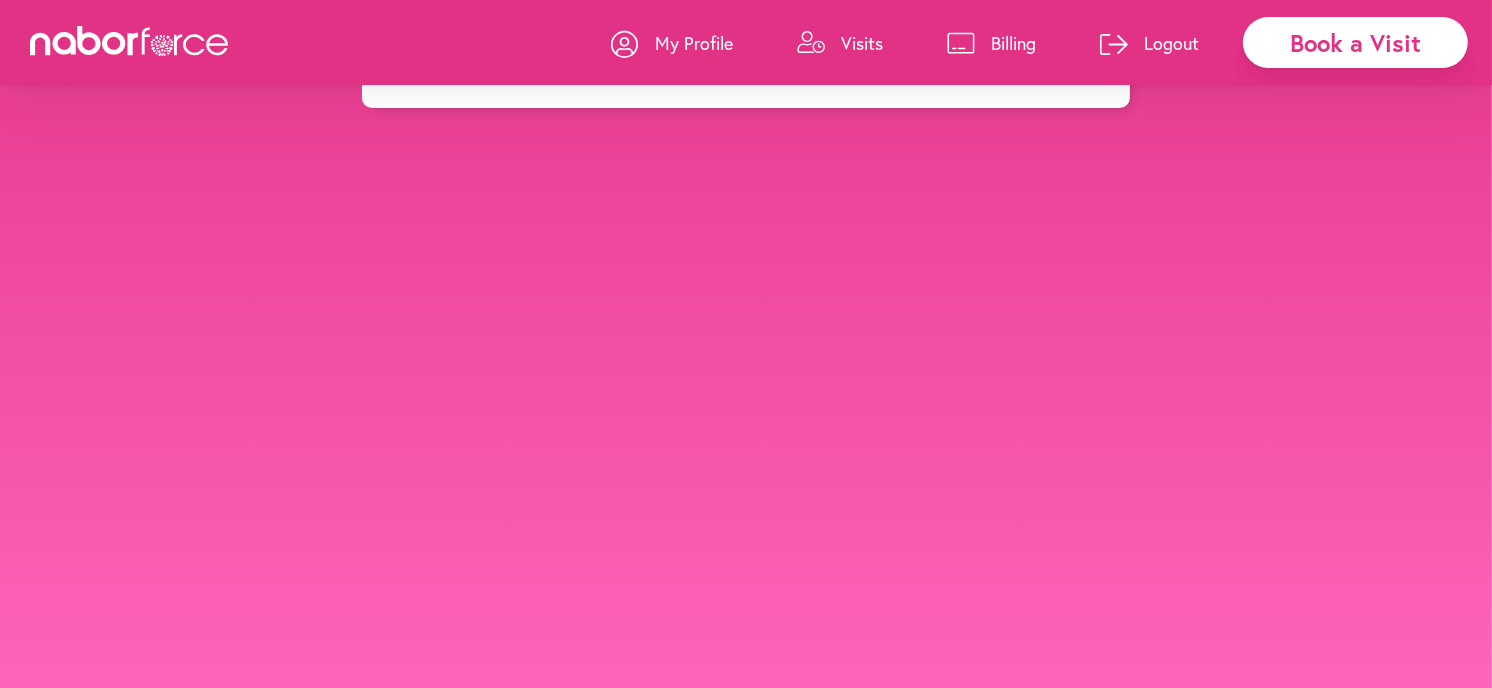 scroll, scrollTop: 0, scrollLeft: 0, axis: both 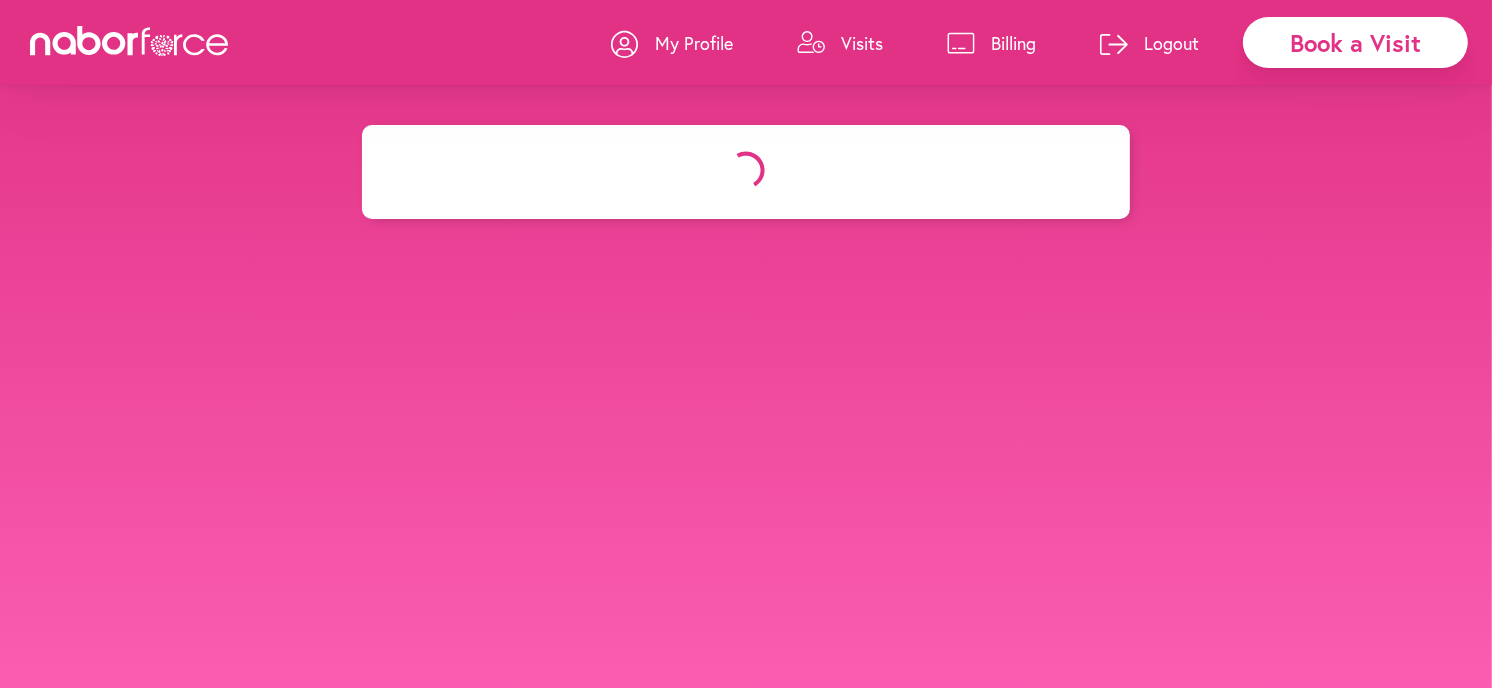 select on "*******" 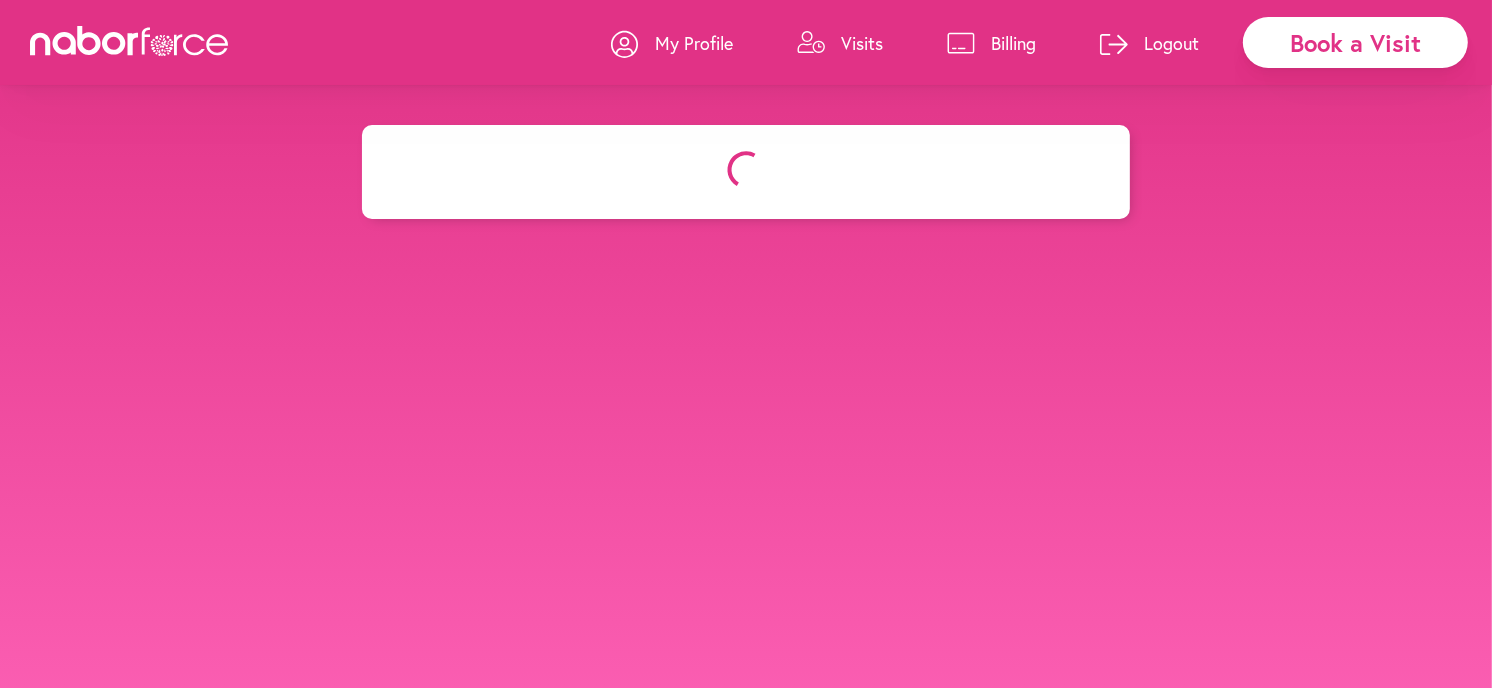 select on "***" 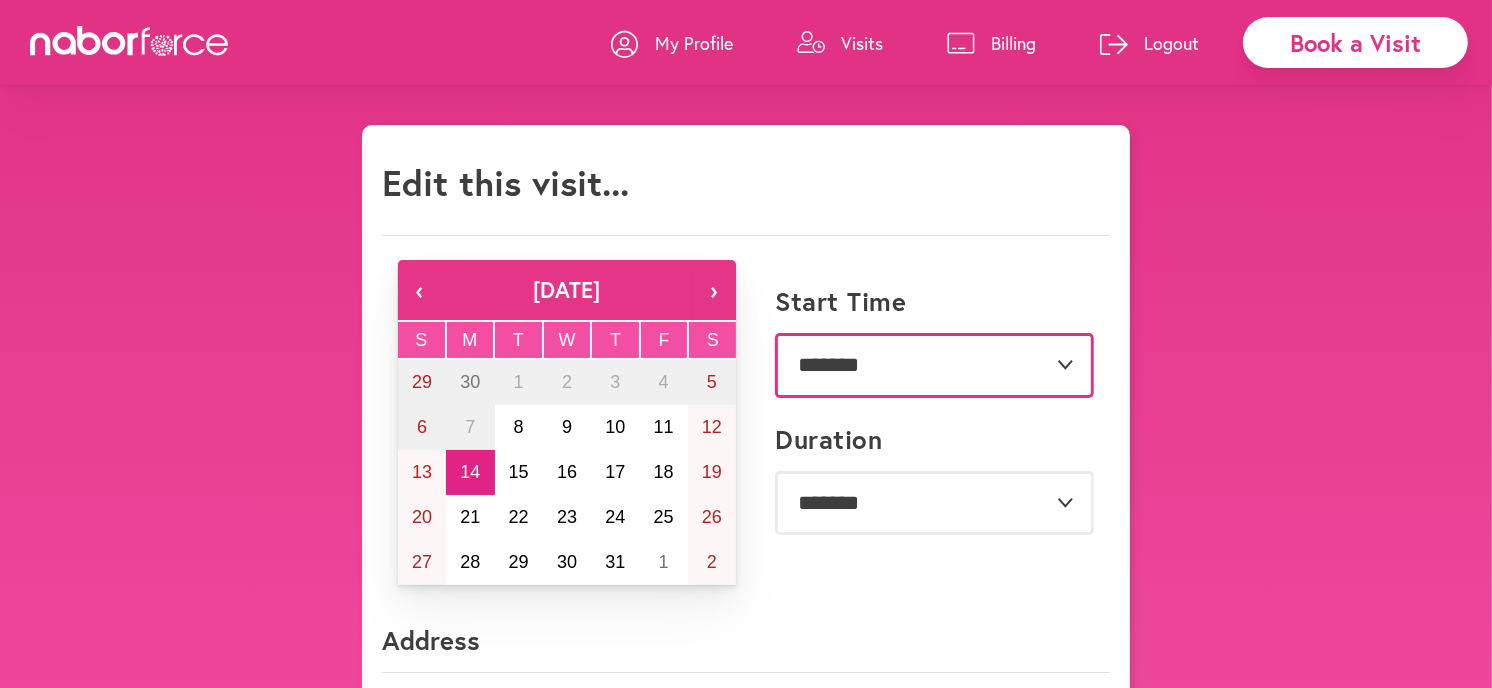 click on "**********" at bounding box center [934, 365] 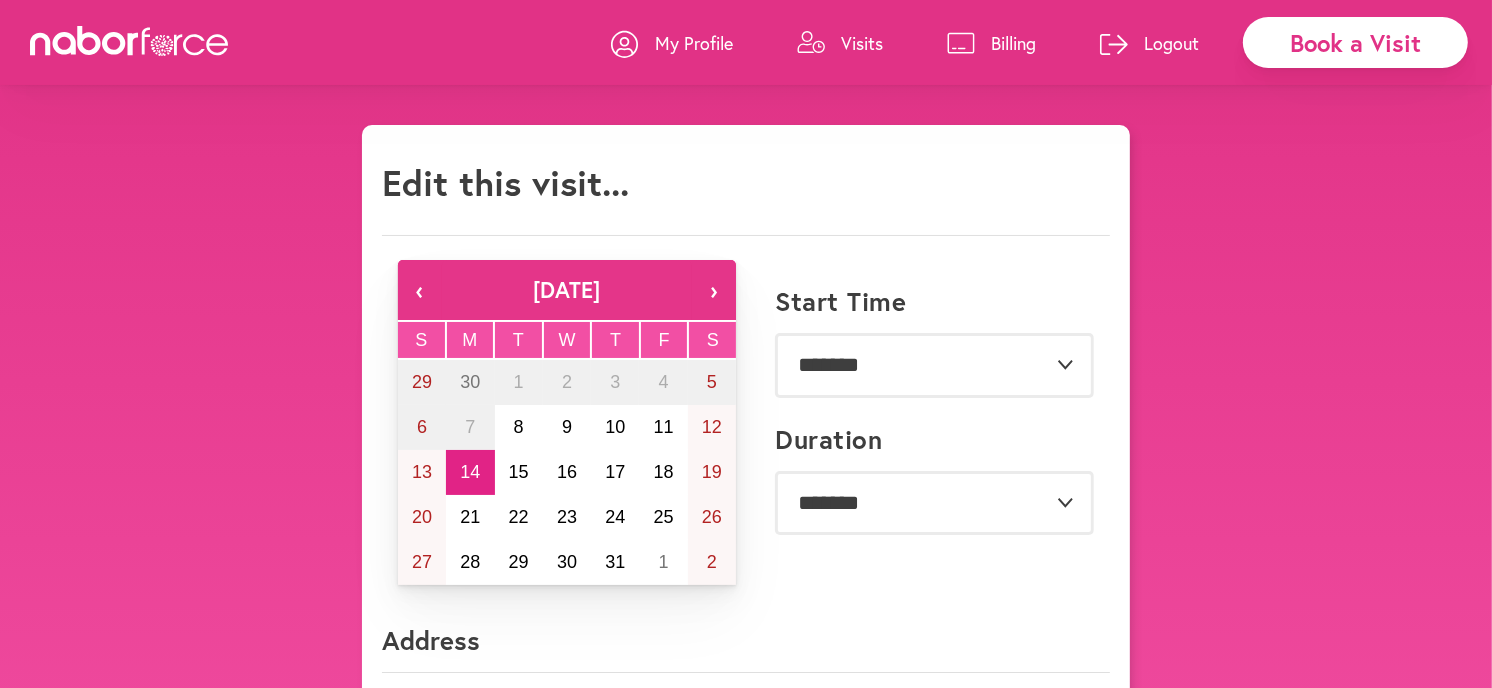 click on "**********" at bounding box center (746, 811) 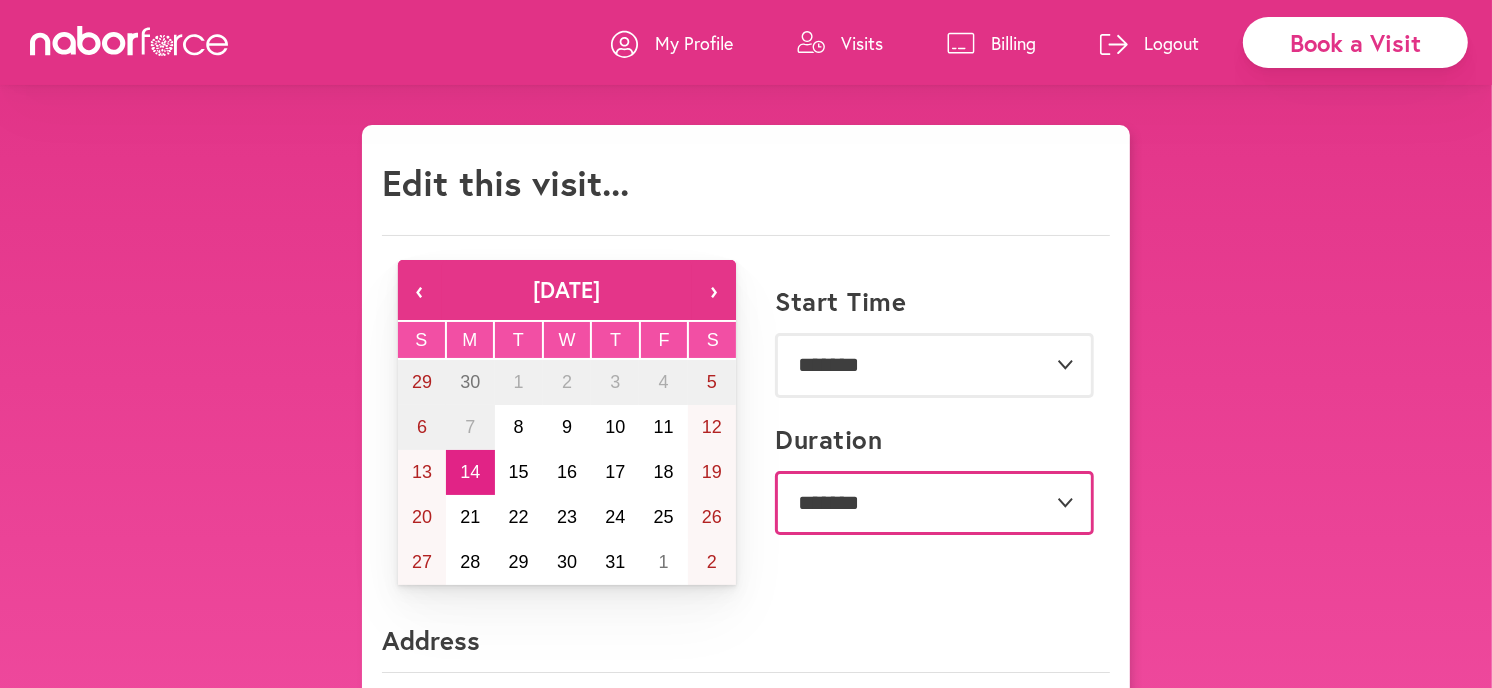 click on "**********" at bounding box center [934, 503] 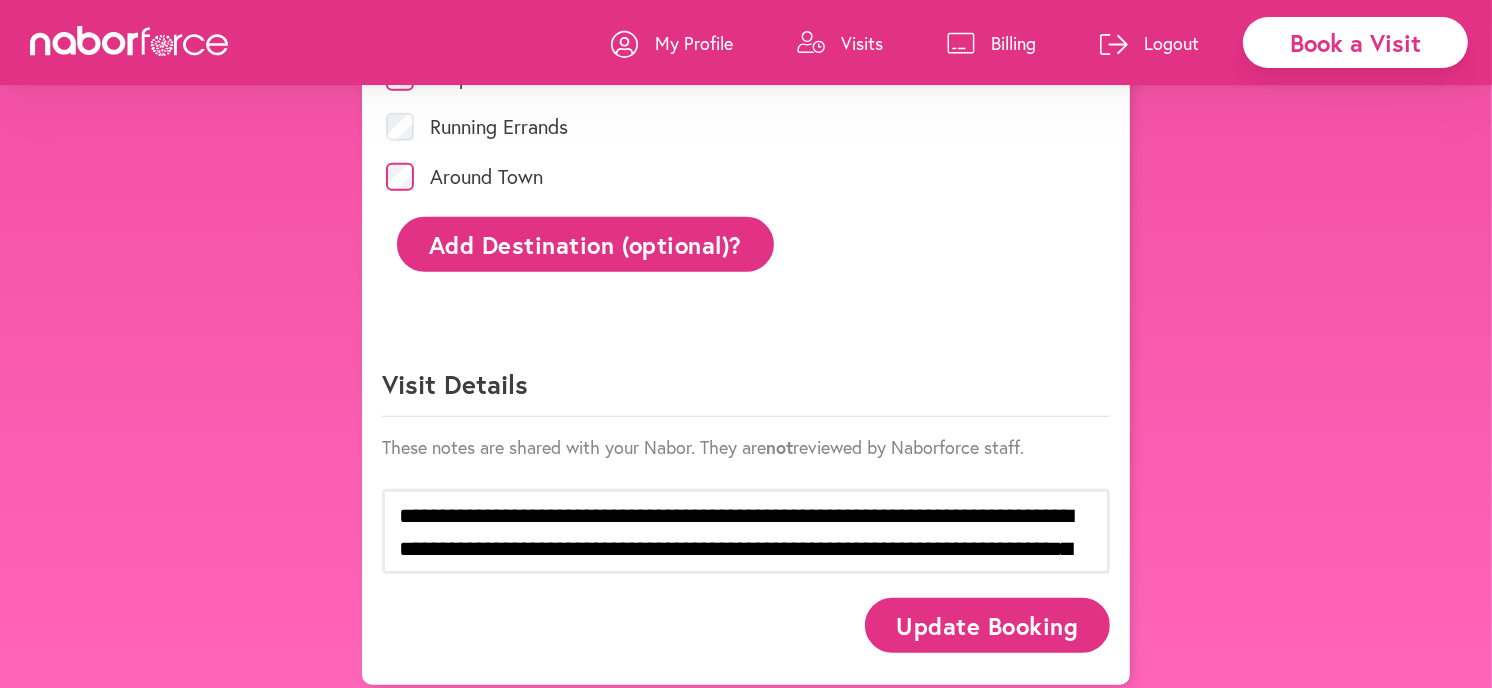 scroll, scrollTop: 926, scrollLeft: 0, axis: vertical 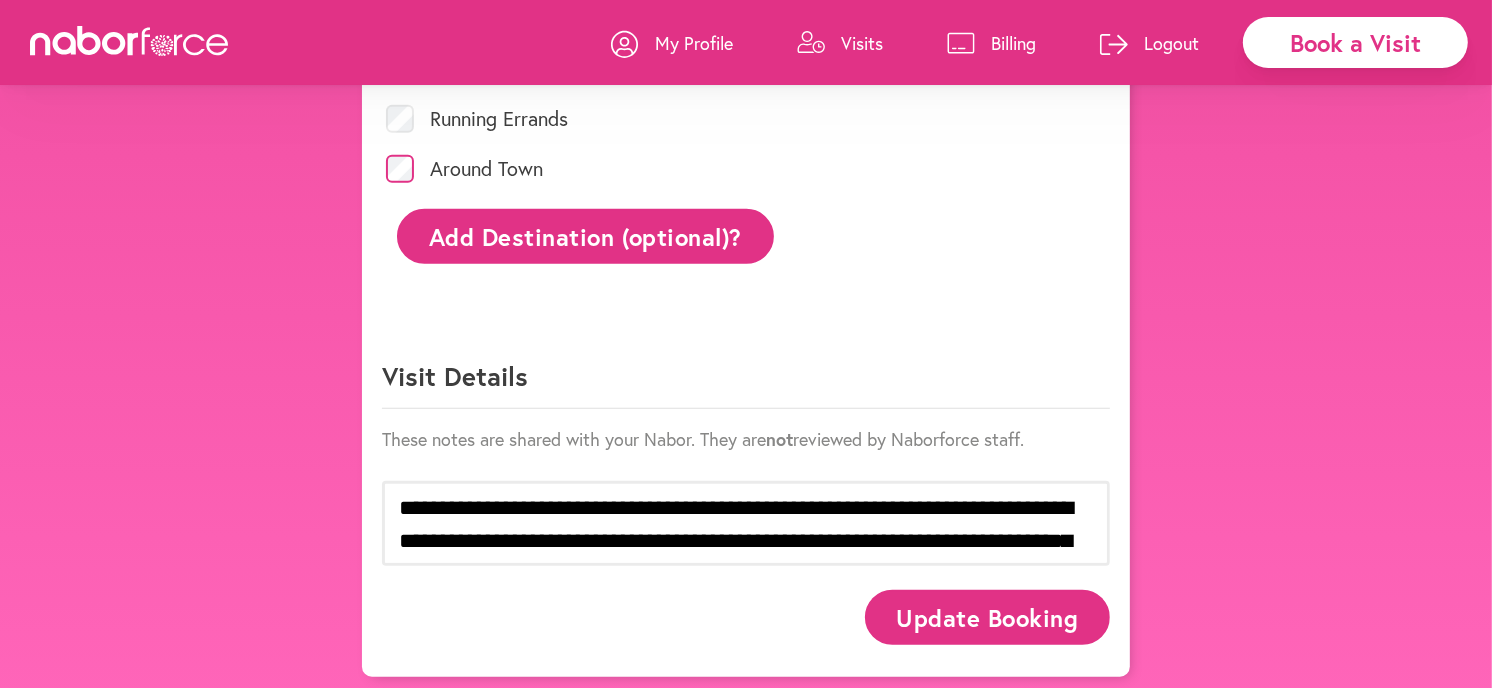 click on "Update Booking" at bounding box center (987, 617) 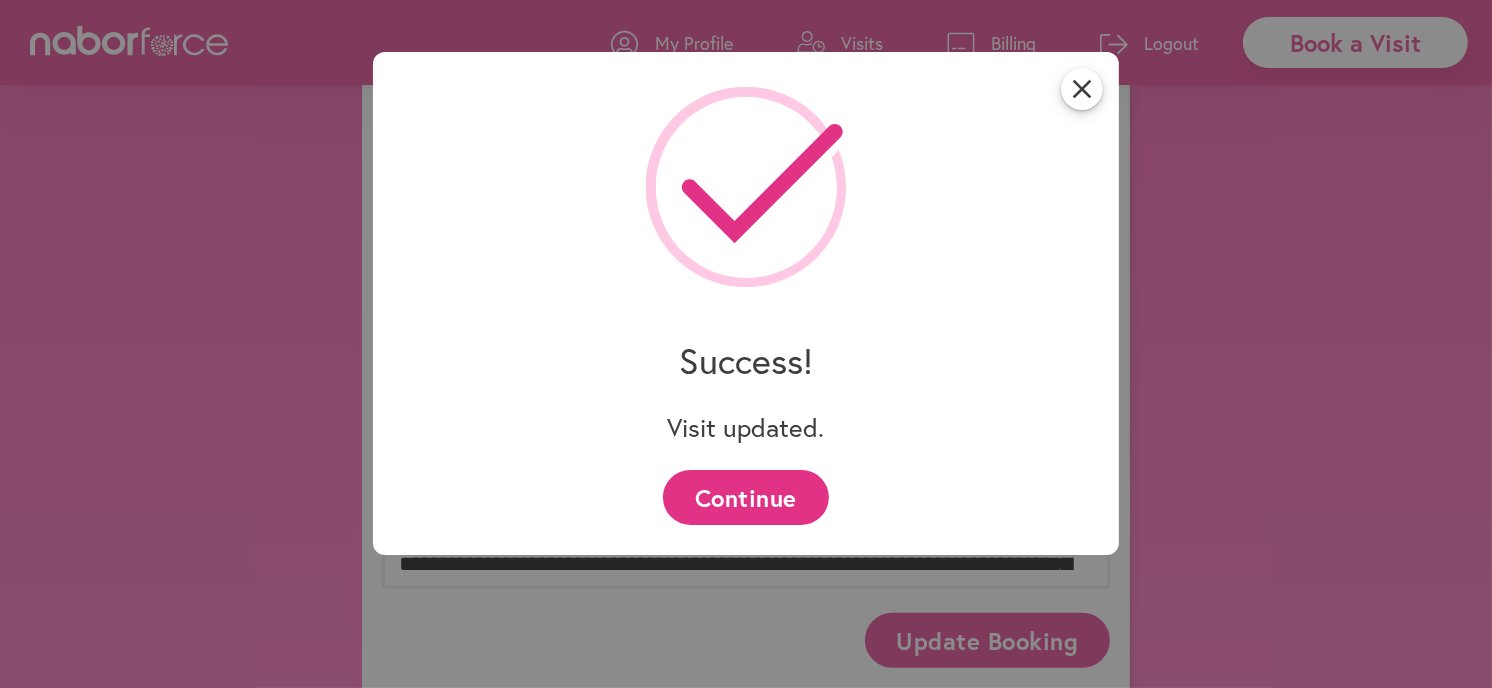 scroll, scrollTop: 926, scrollLeft: 0, axis: vertical 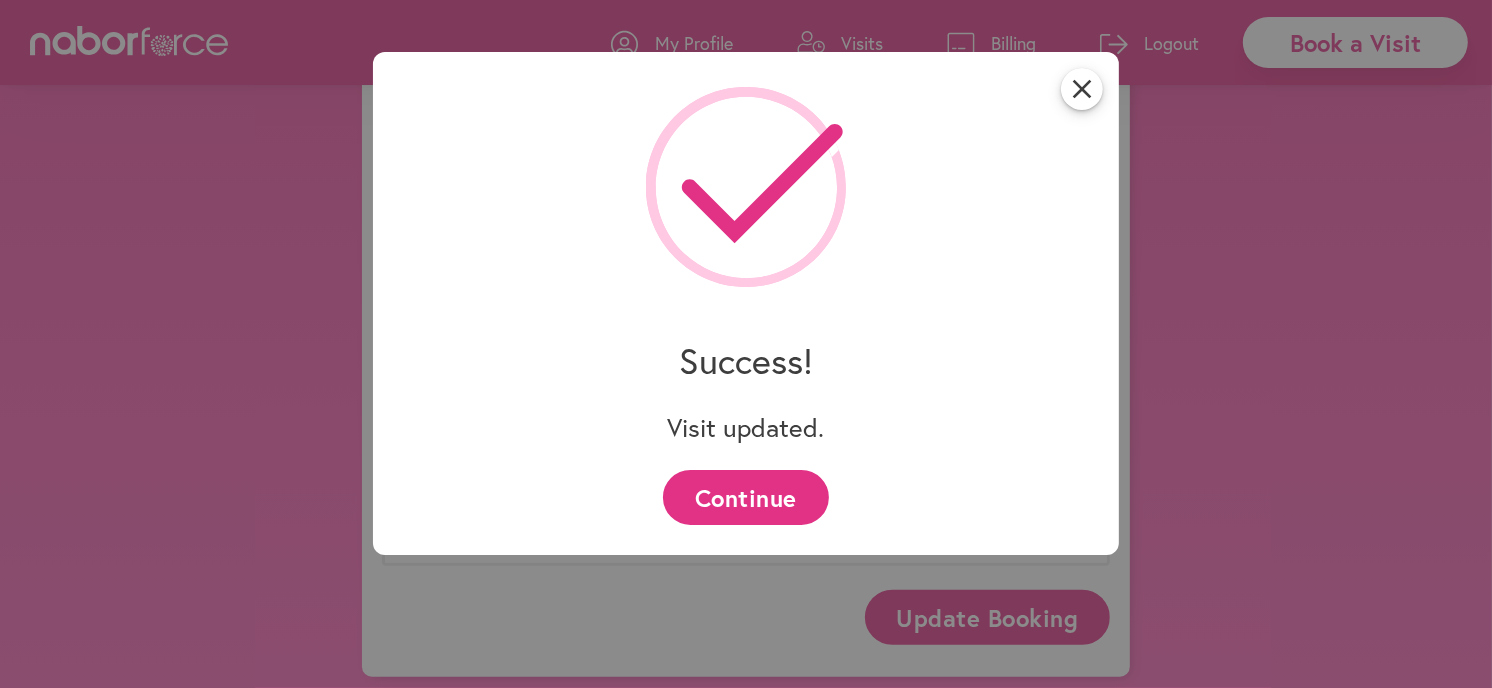 click on "Continue" at bounding box center (745, 497) 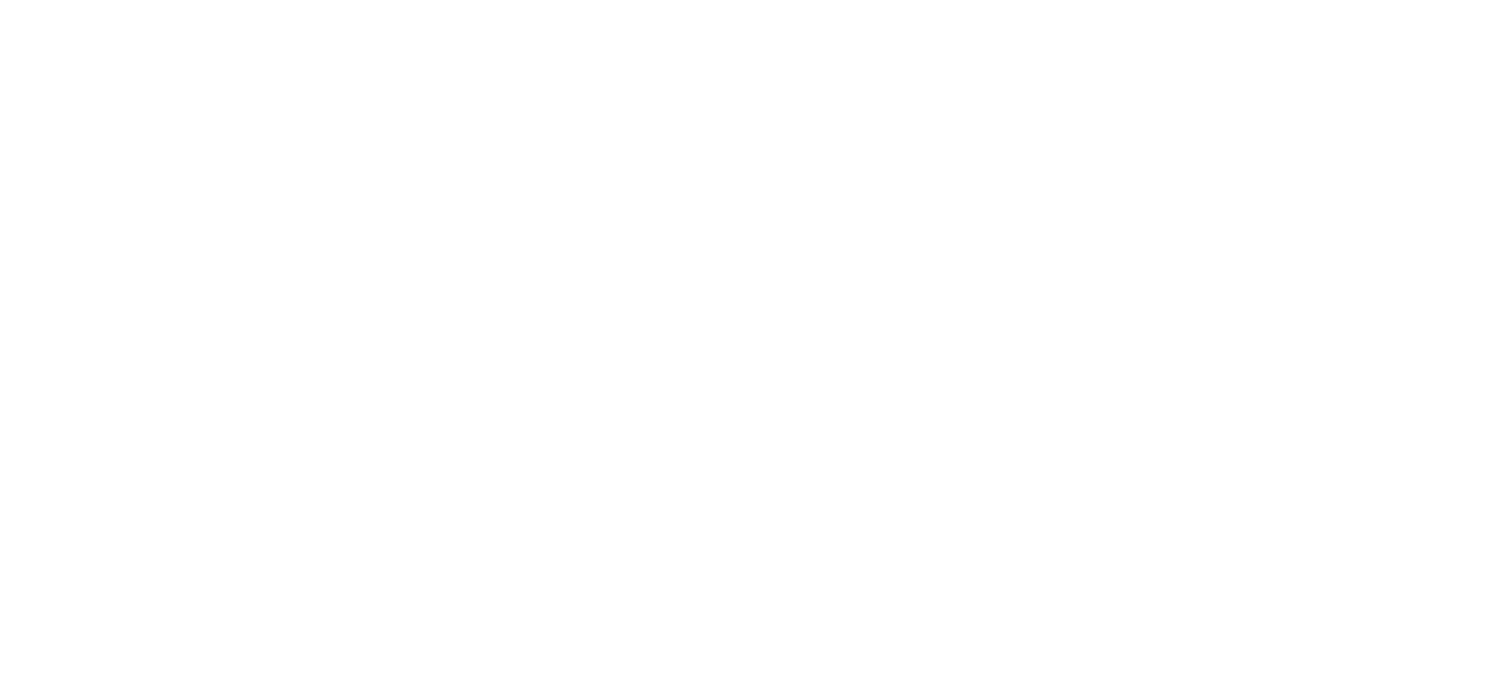 scroll, scrollTop: 0, scrollLeft: 0, axis: both 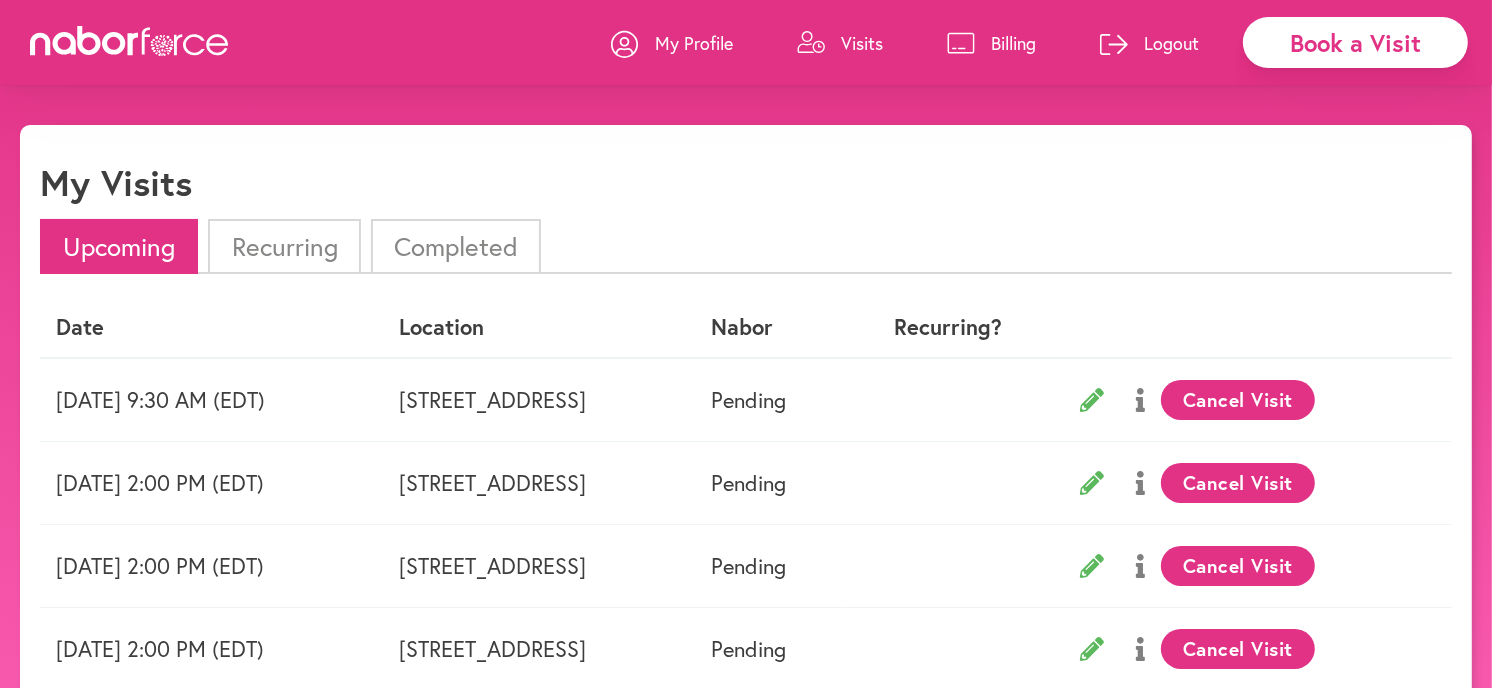 click on "Completed" at bounding box center [456, 246] 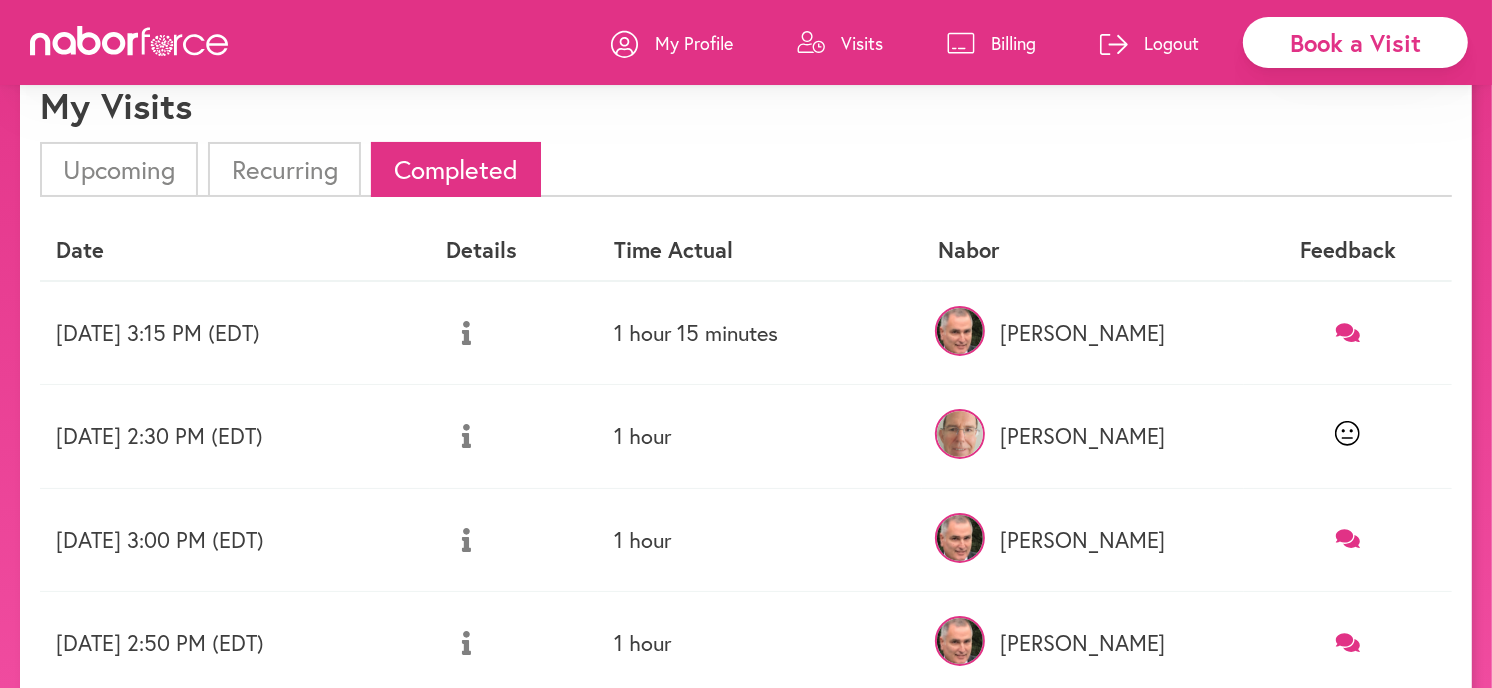 scroll, scrollTop: 0, scrollLeft: 0, axis: both 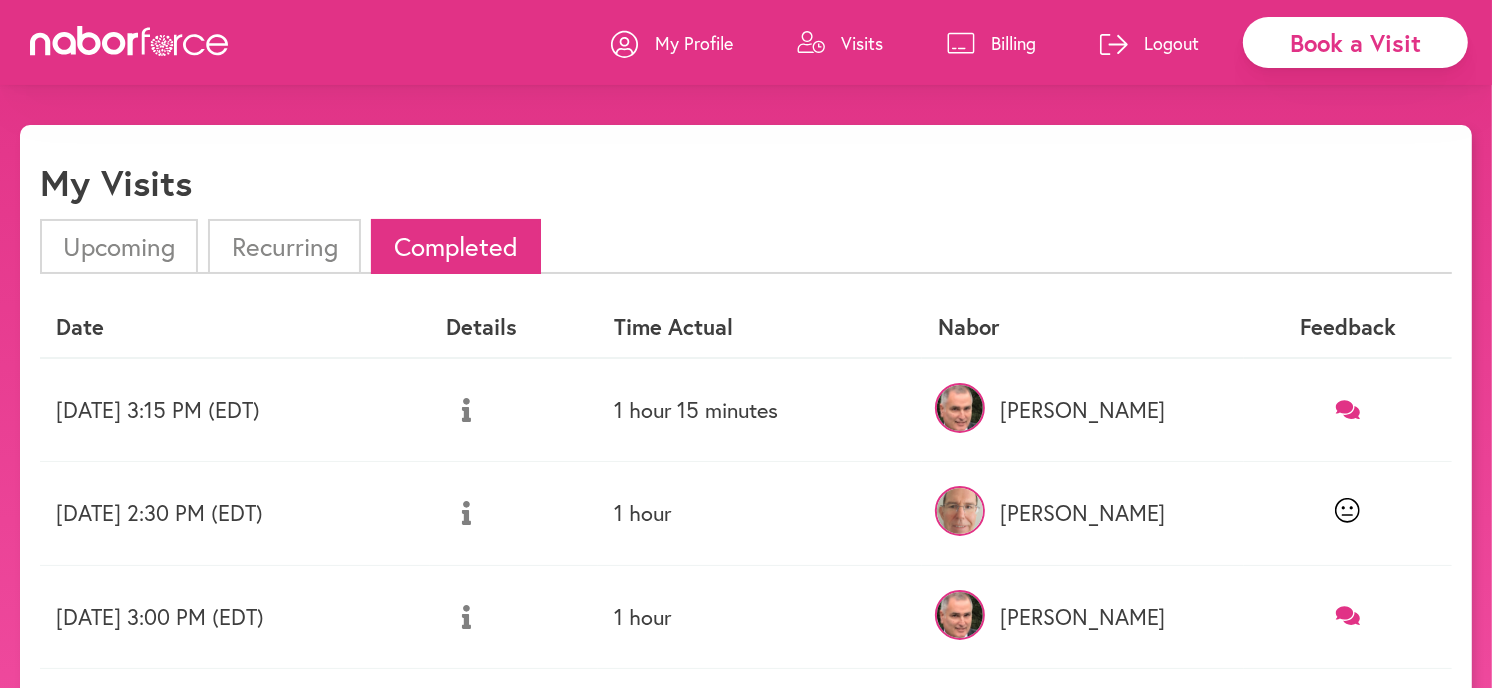 click on "Recurring" at bounding box center (284, 246) 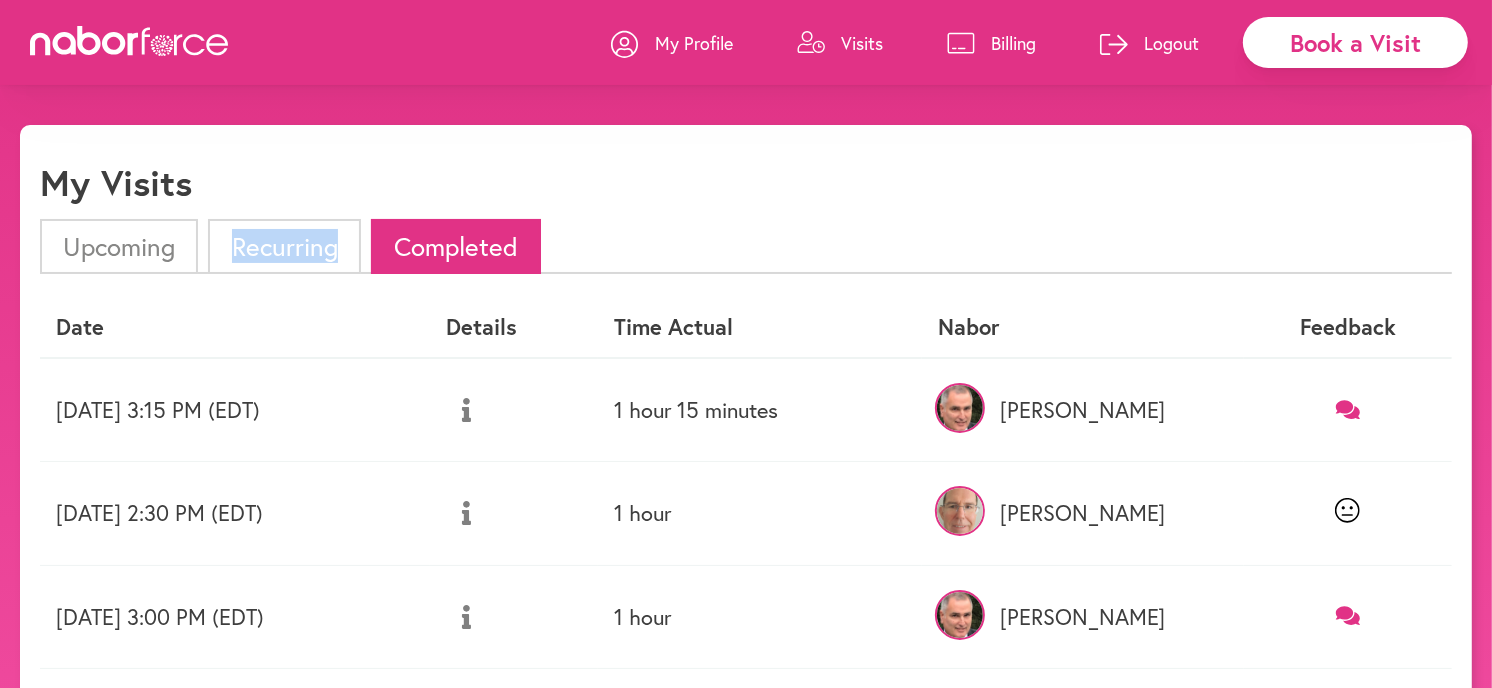 click on "Recurring" at bounding box center [284, 246] 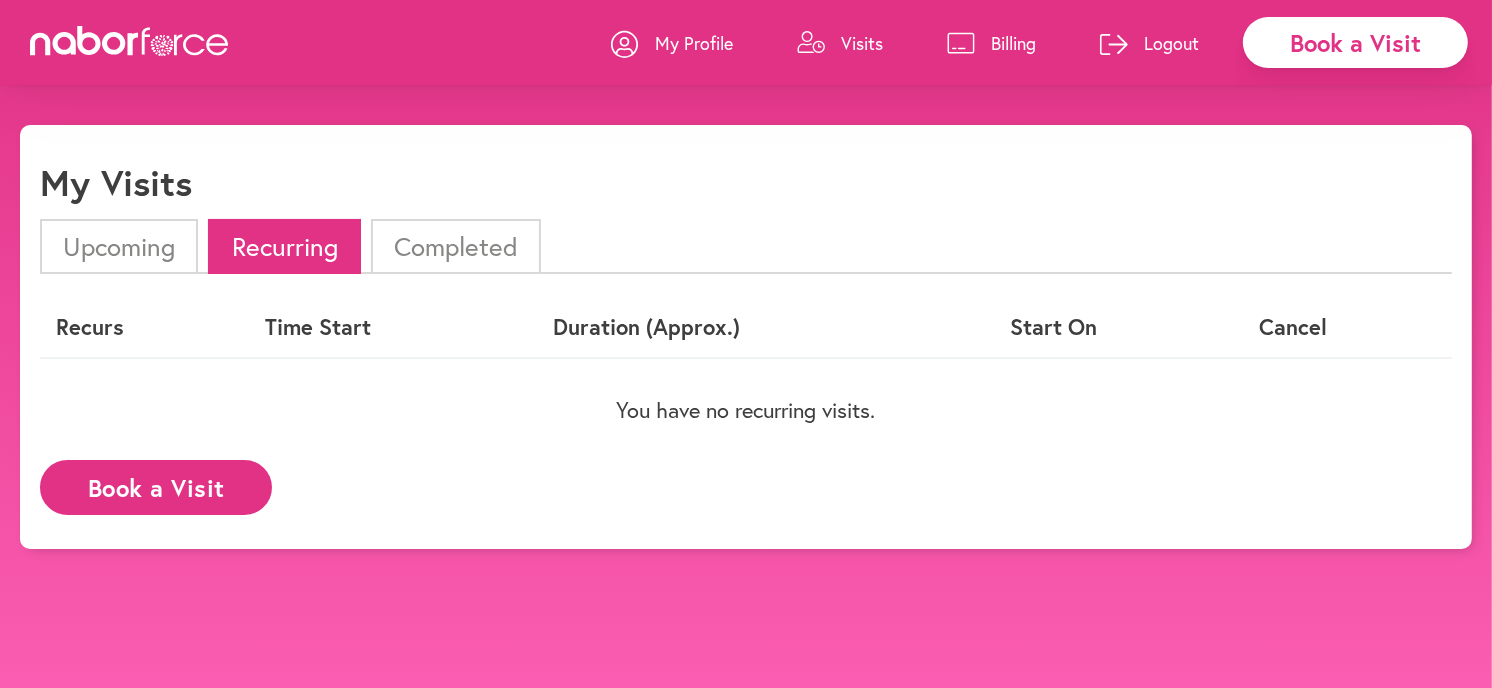 drag, startPoint x: 278, startPoint y: 247, endPoint x: 135, endPoint y: 247, distance: 143 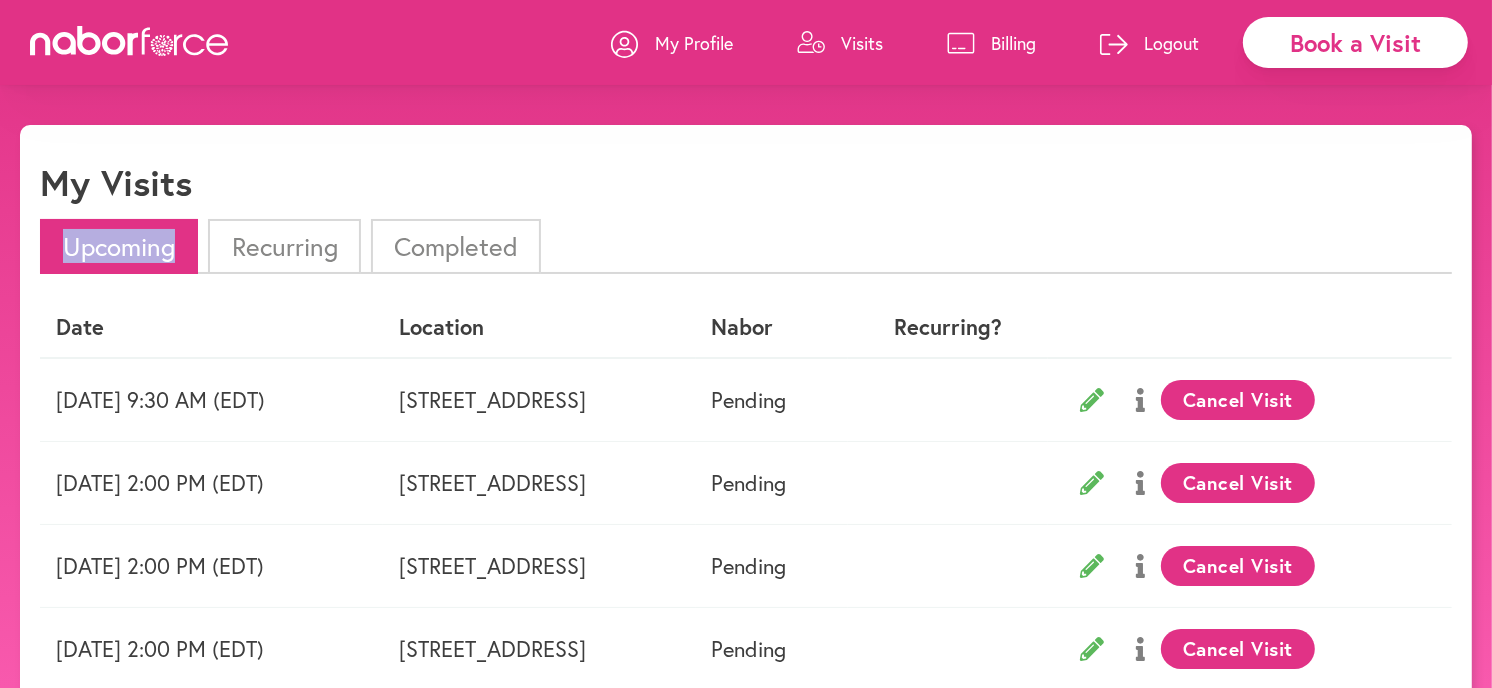 click on "Billing" at bounding box center [1013, 43] 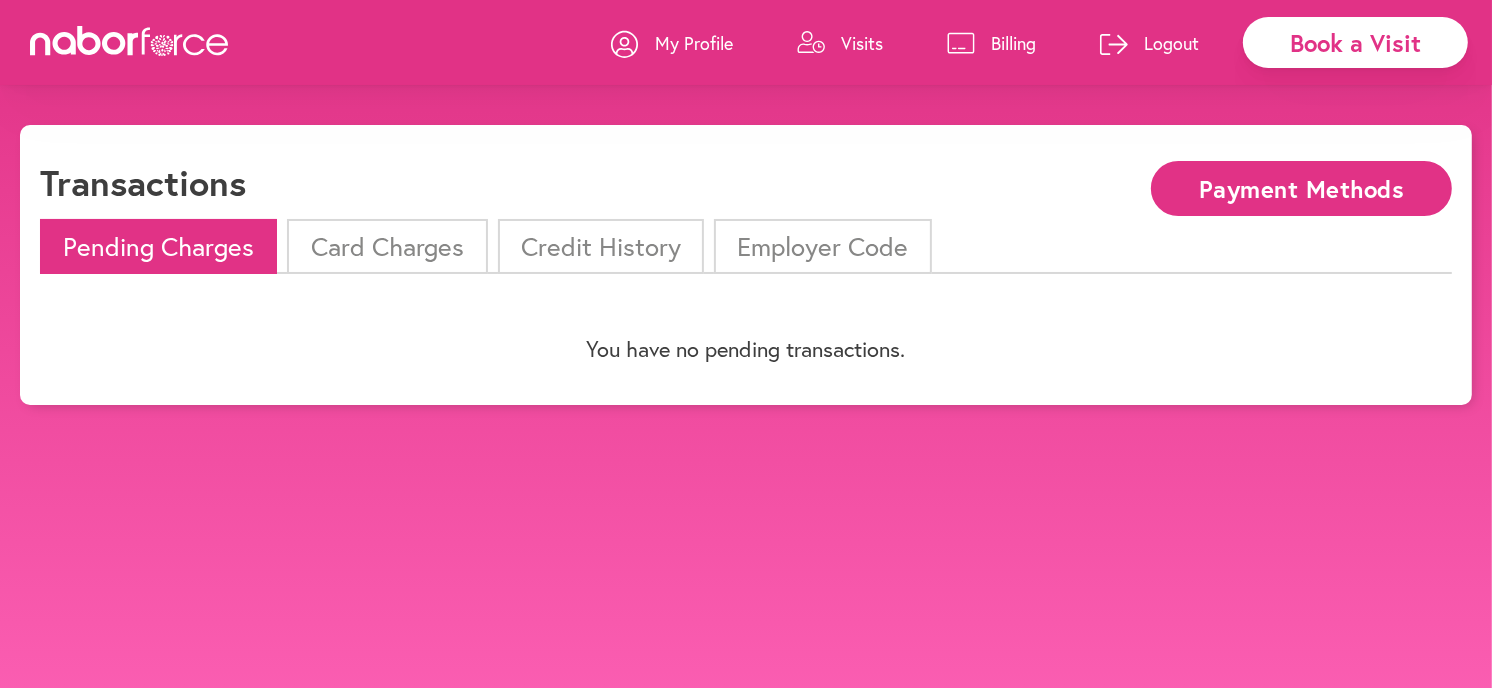 click on "Card Charges" at bounding box center [387, 246] 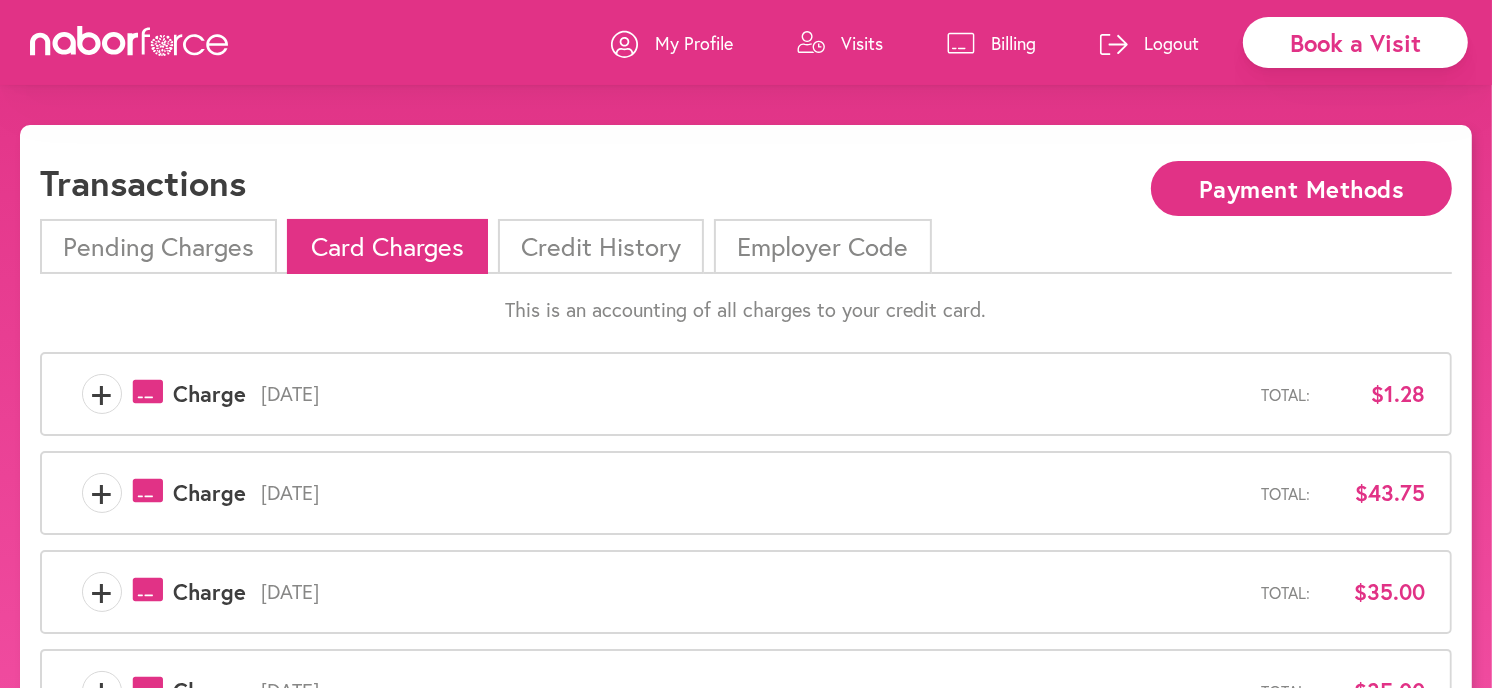 click on "Credit History" at bounding box center [601, 246] 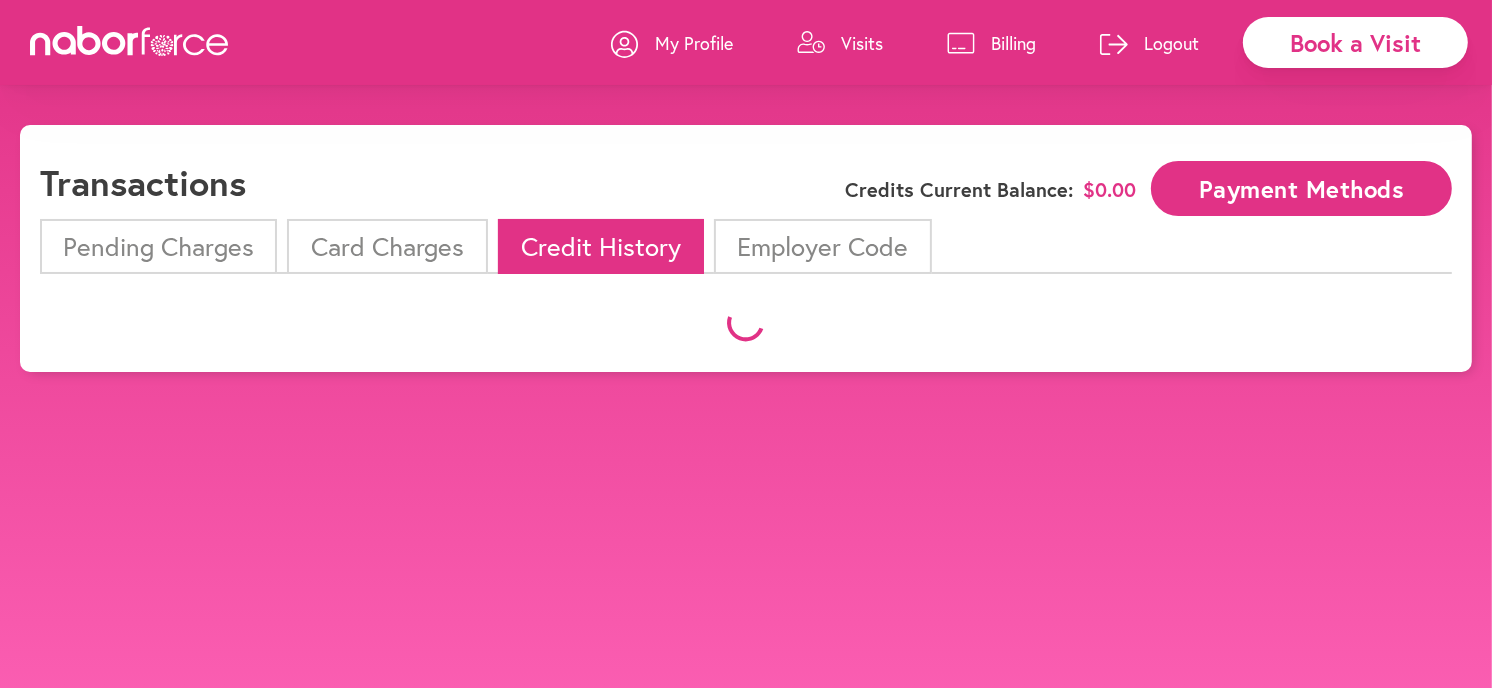 click on "Credit History" at bounding box center (601, 246) 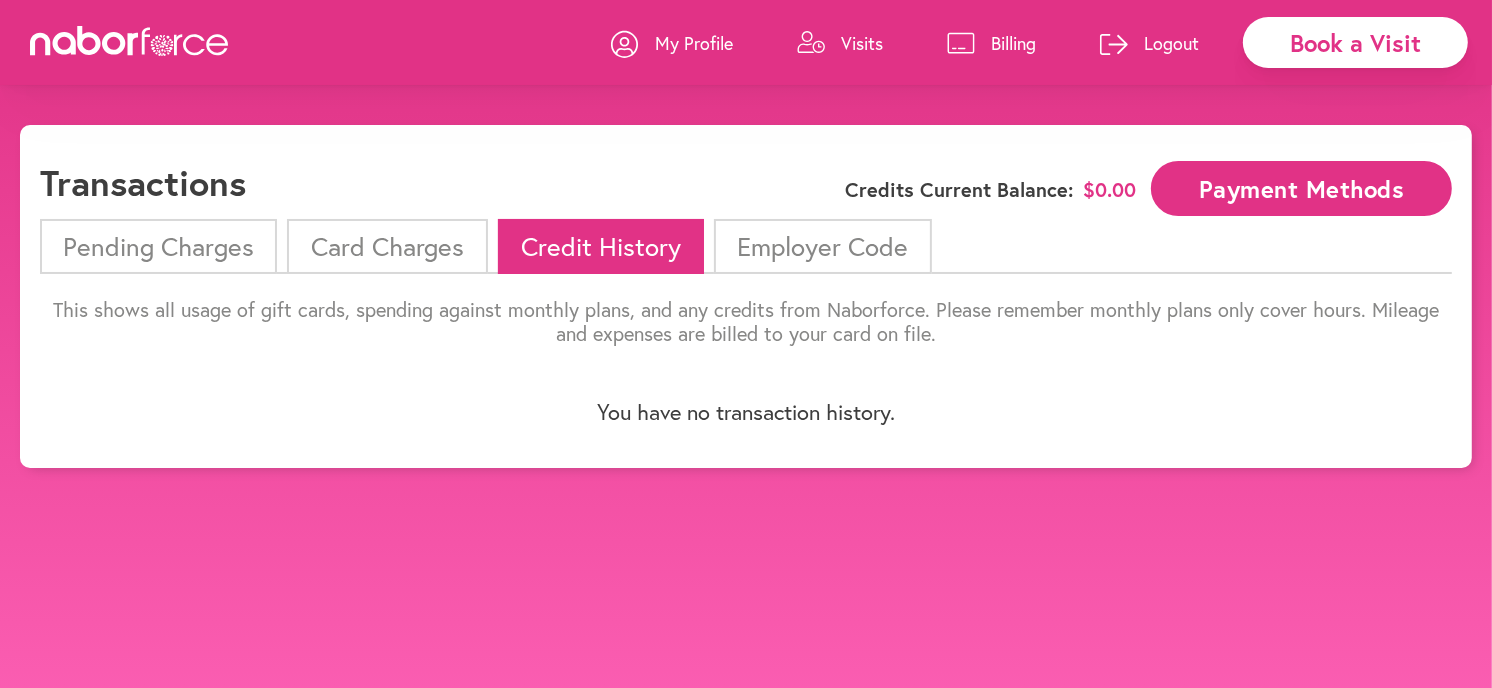 click on "Pending Charges" at bounding box center (158, 246) 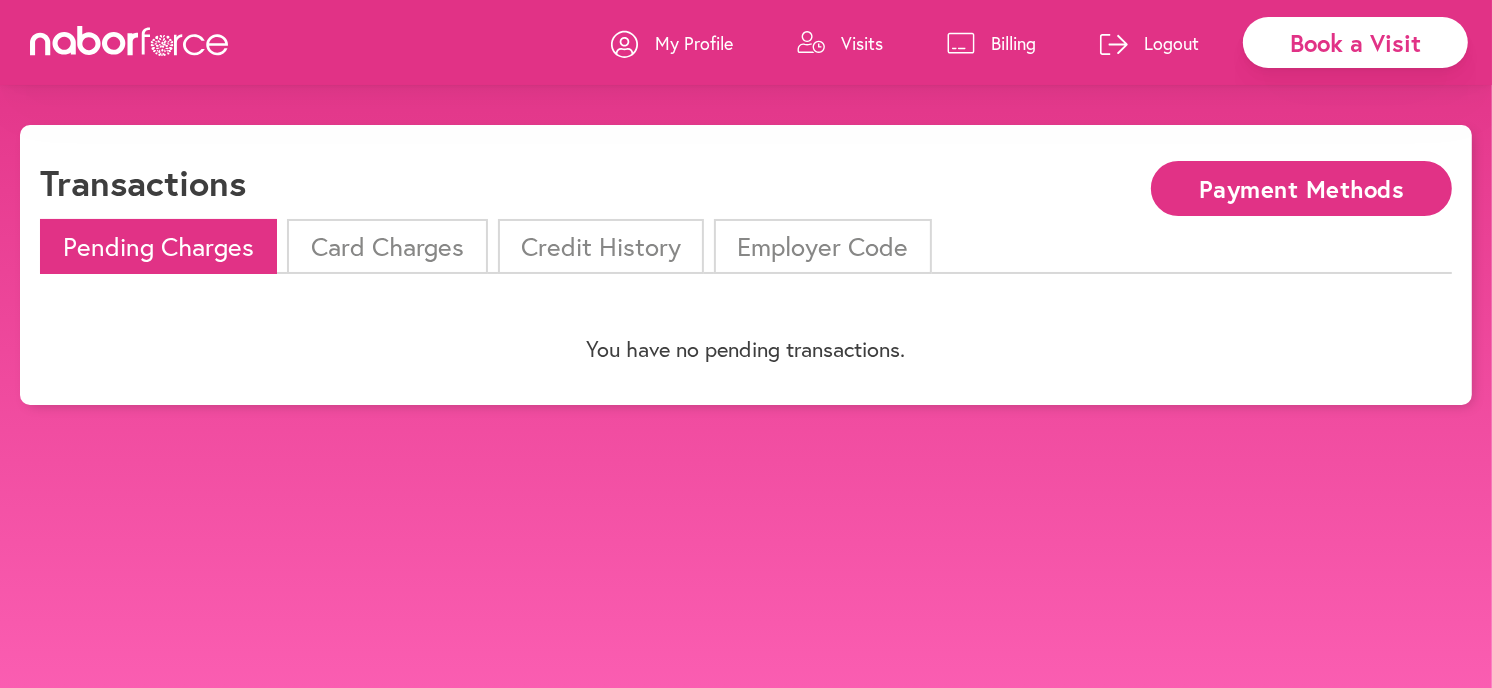 click on "Employer Code" at bounding box center [822, 246] 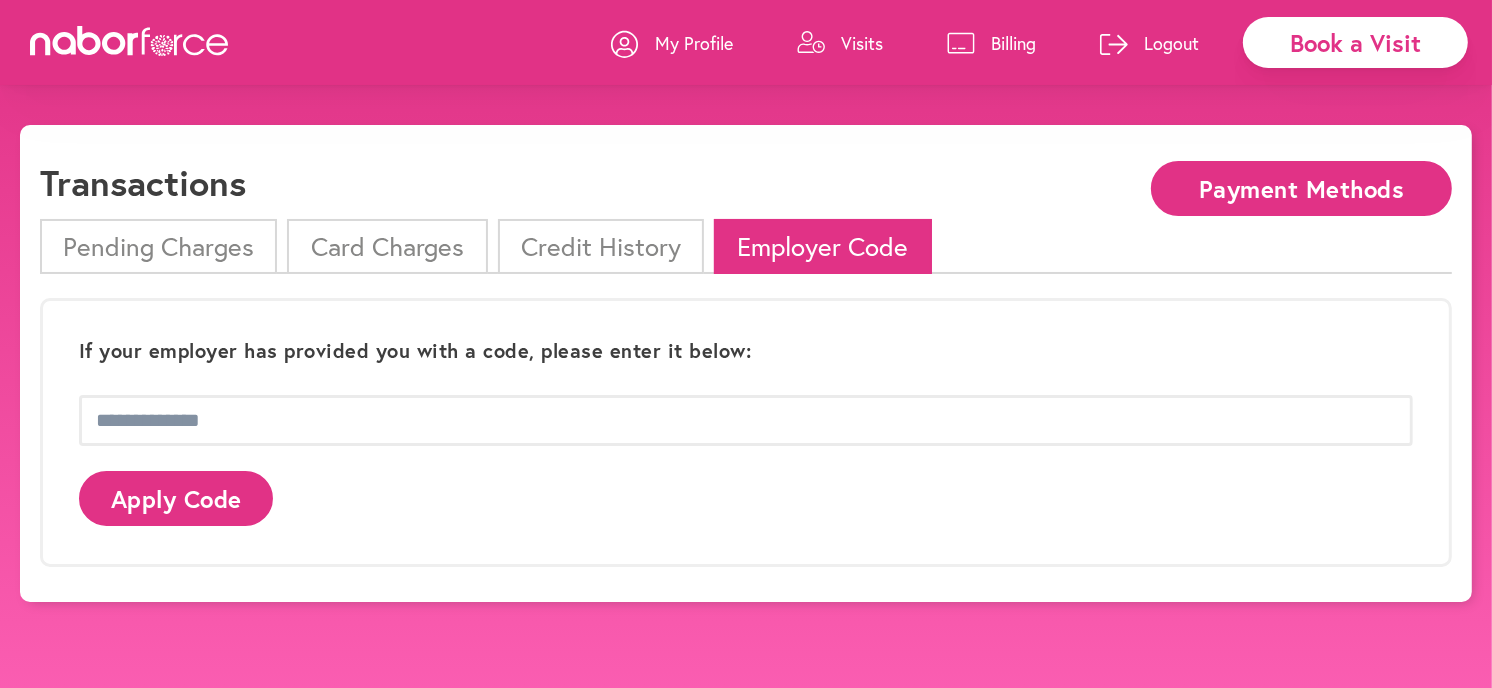click on "Credit History" at bounding box center [601, 246] 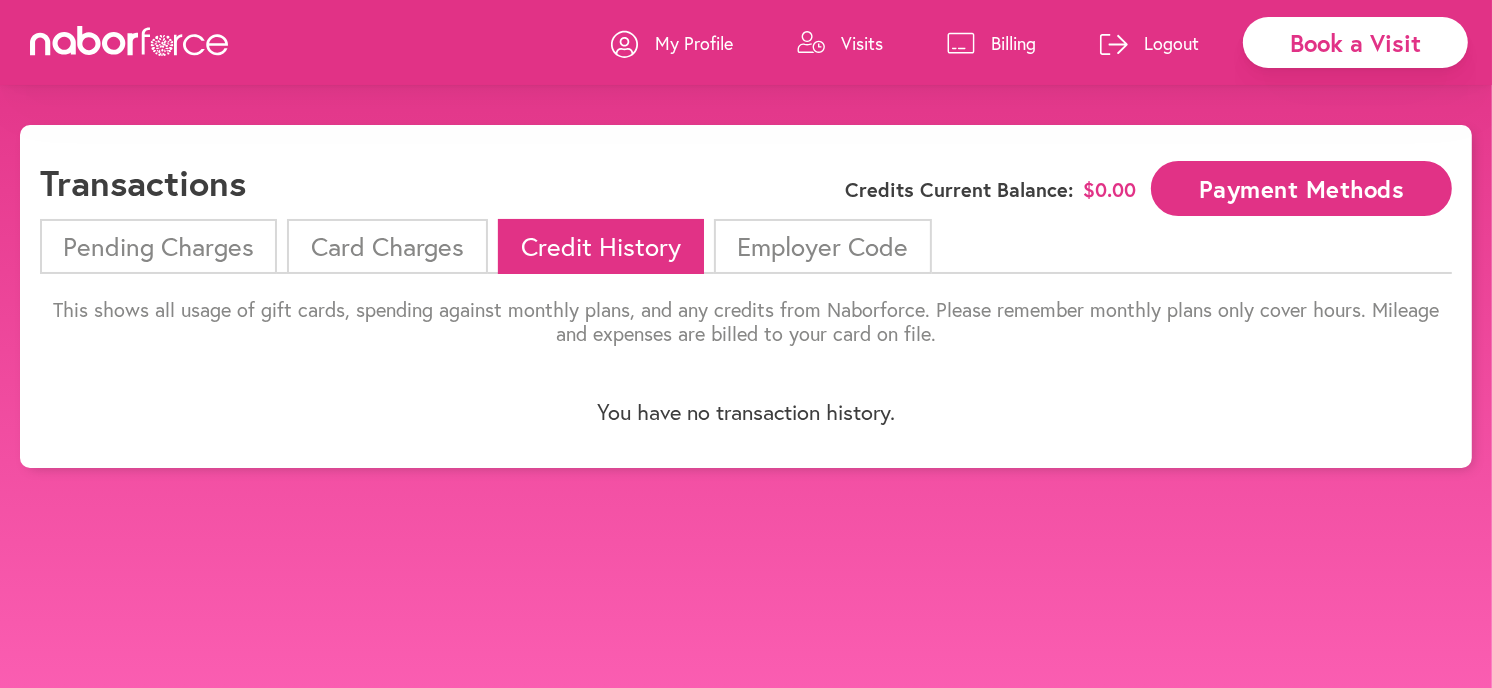click on "Card Charges" at bounding box center [387, 246] 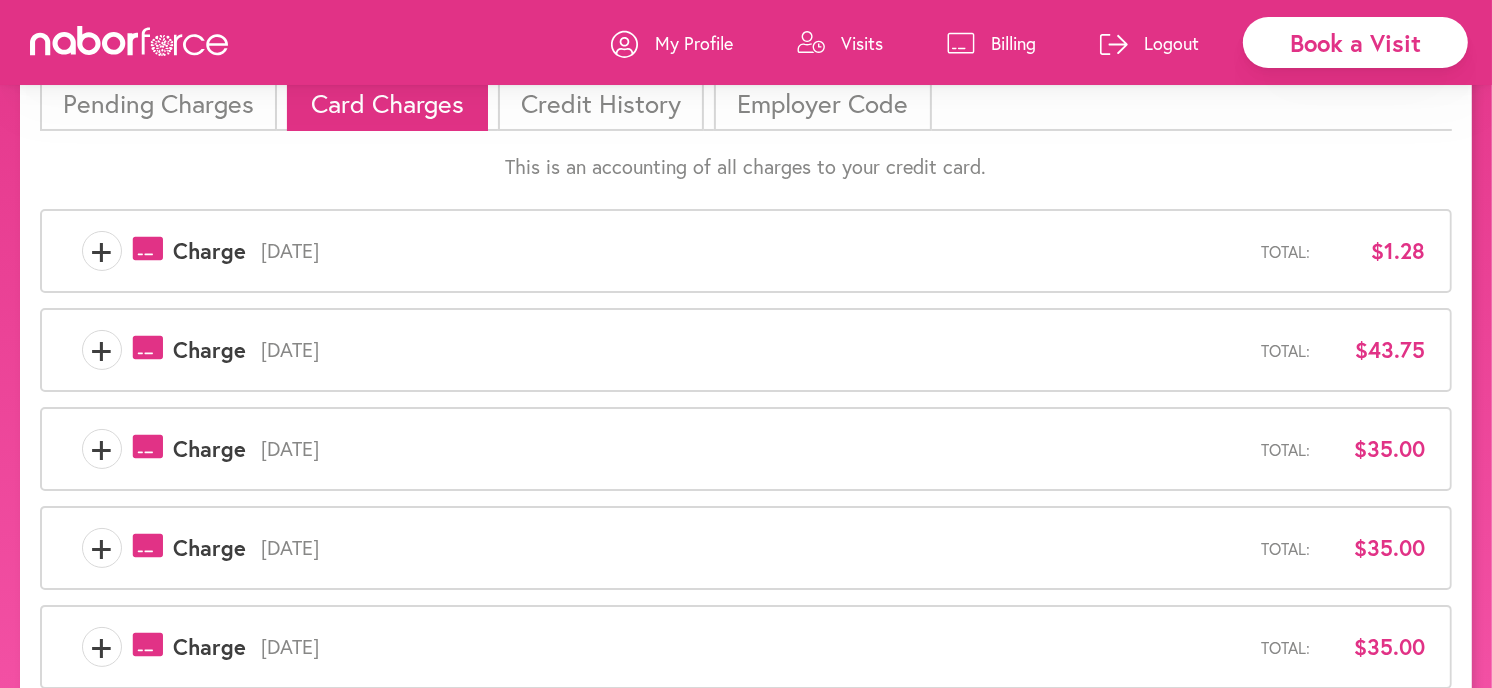 scroll, scrollTop: 0, scrollLeft: 0, axis: both 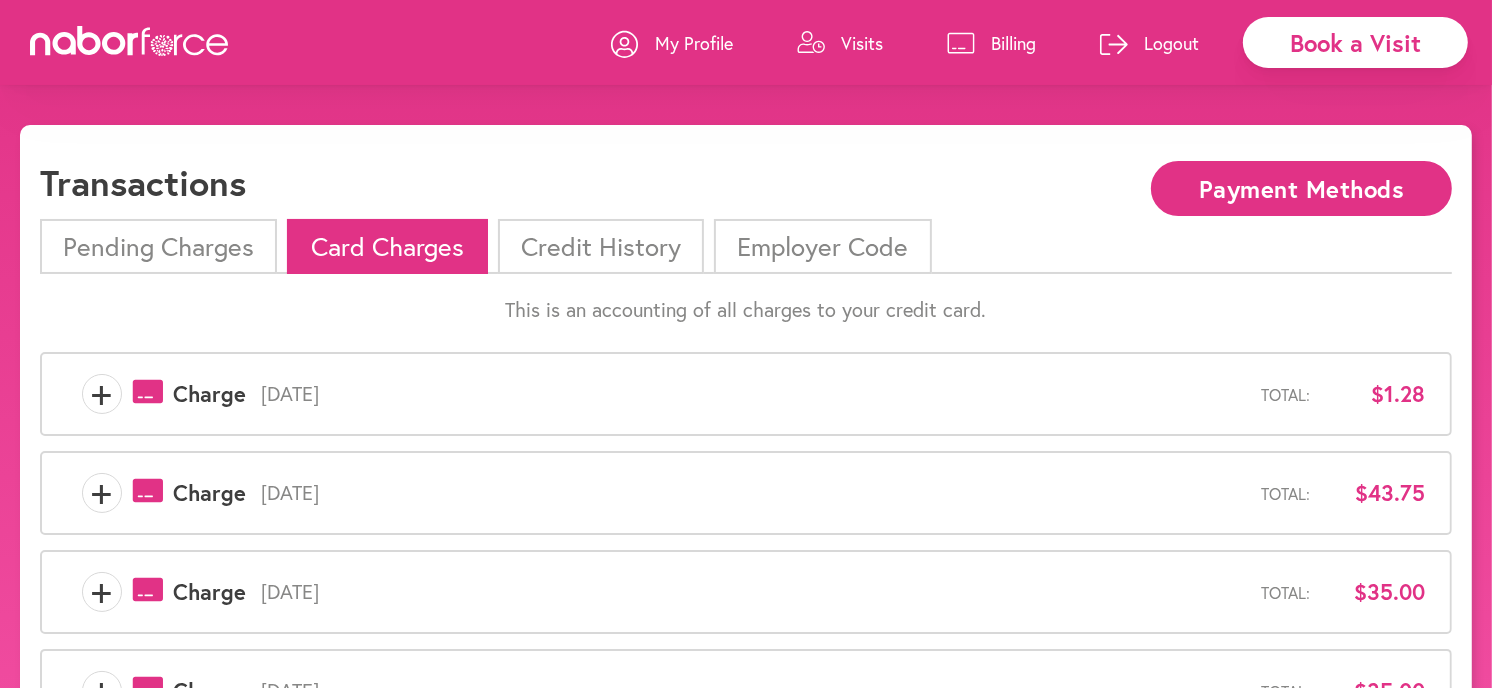 click on "Logout" at bounding box center (1171, 43) 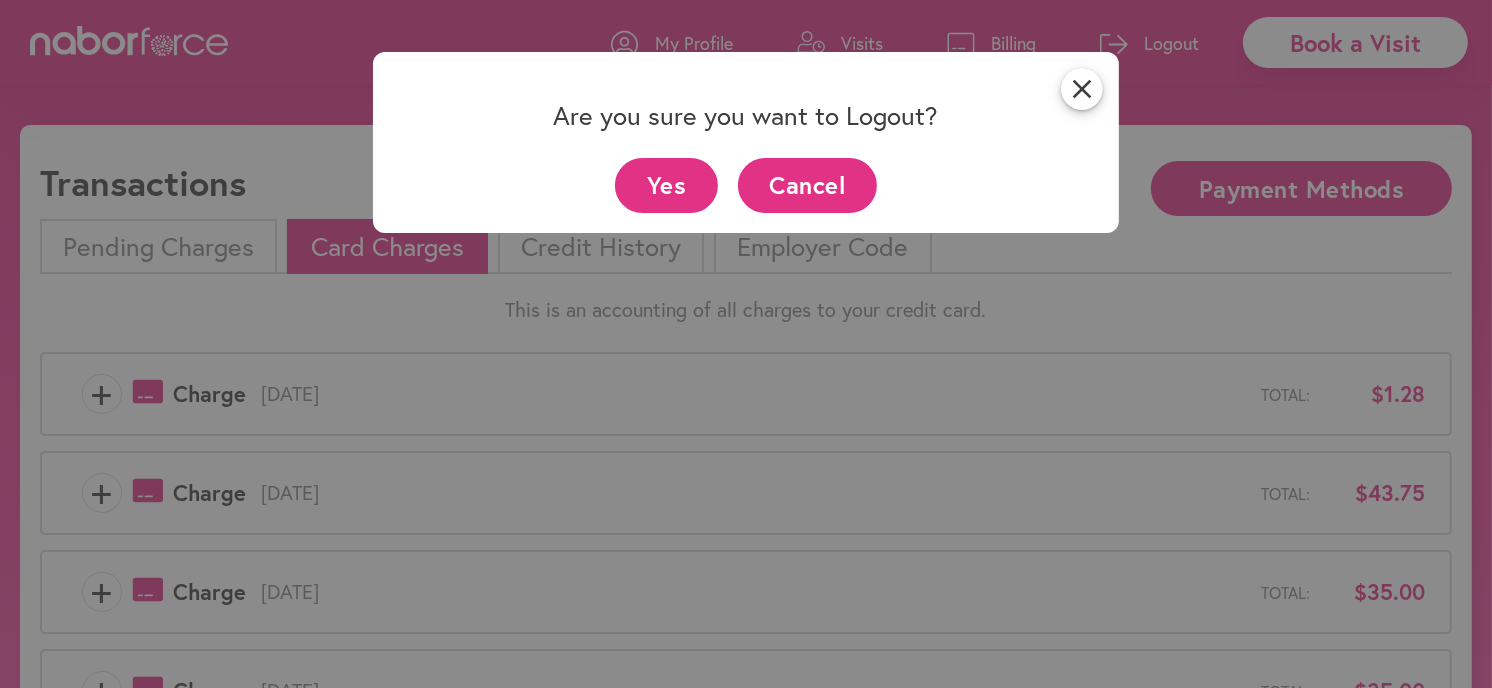 click on "Yes" at bounding box center [666, 185] 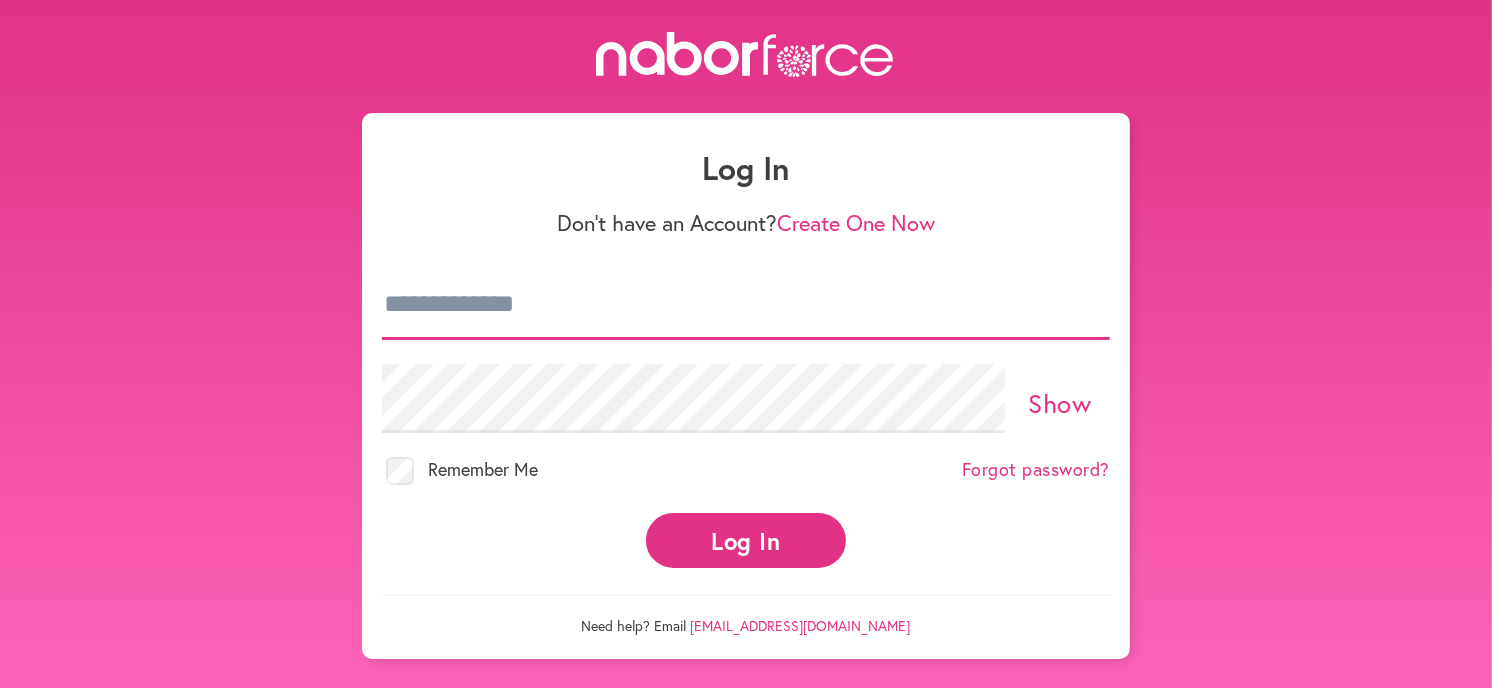 type on "**********" 